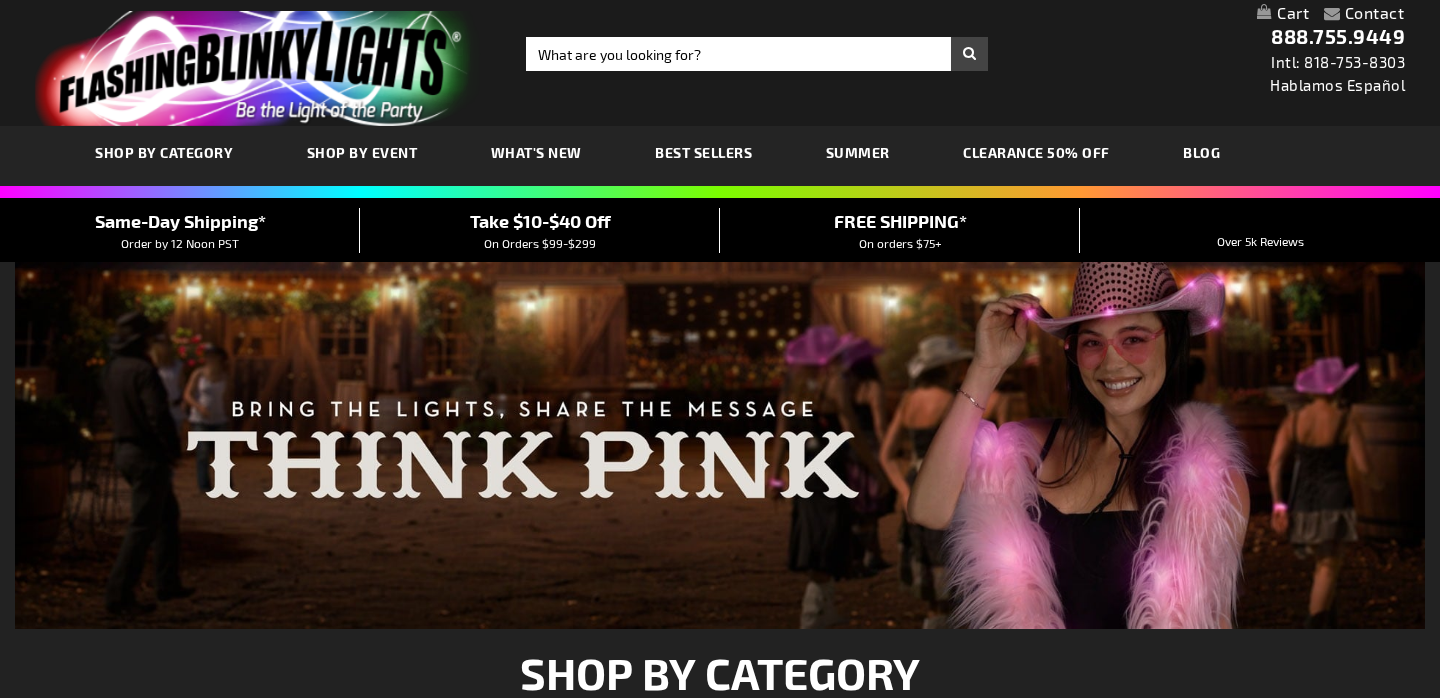 scroll, scrollTop: 0, scrollLeft: 0, axis: both 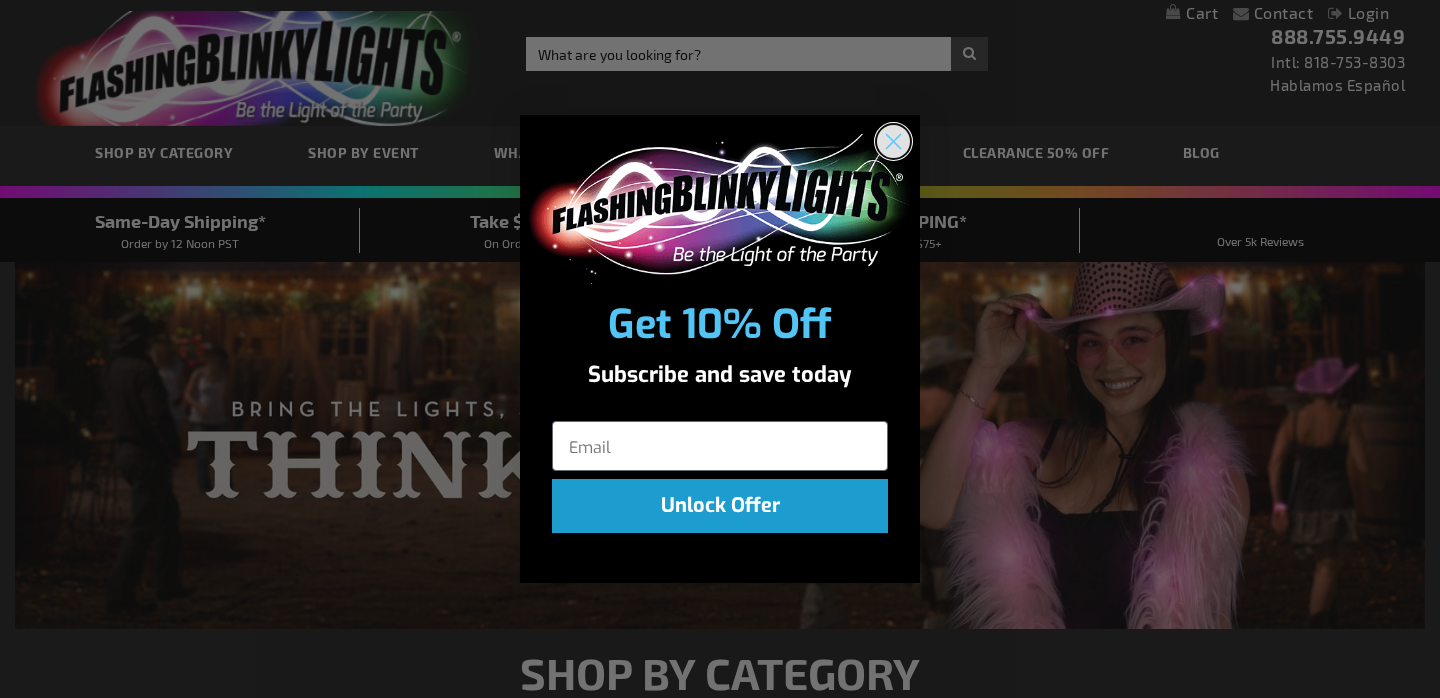 click 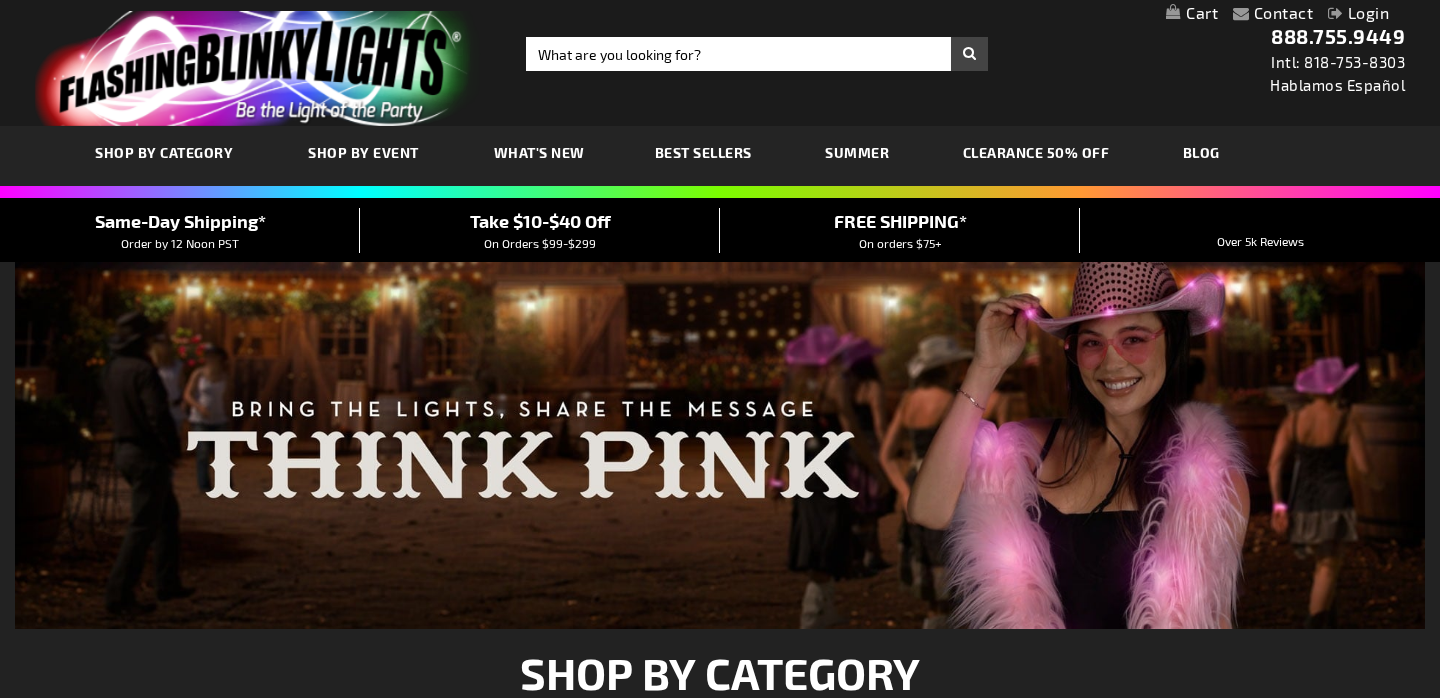 scroll, scrollTop: 0, scrollLeft: 0, axis: both 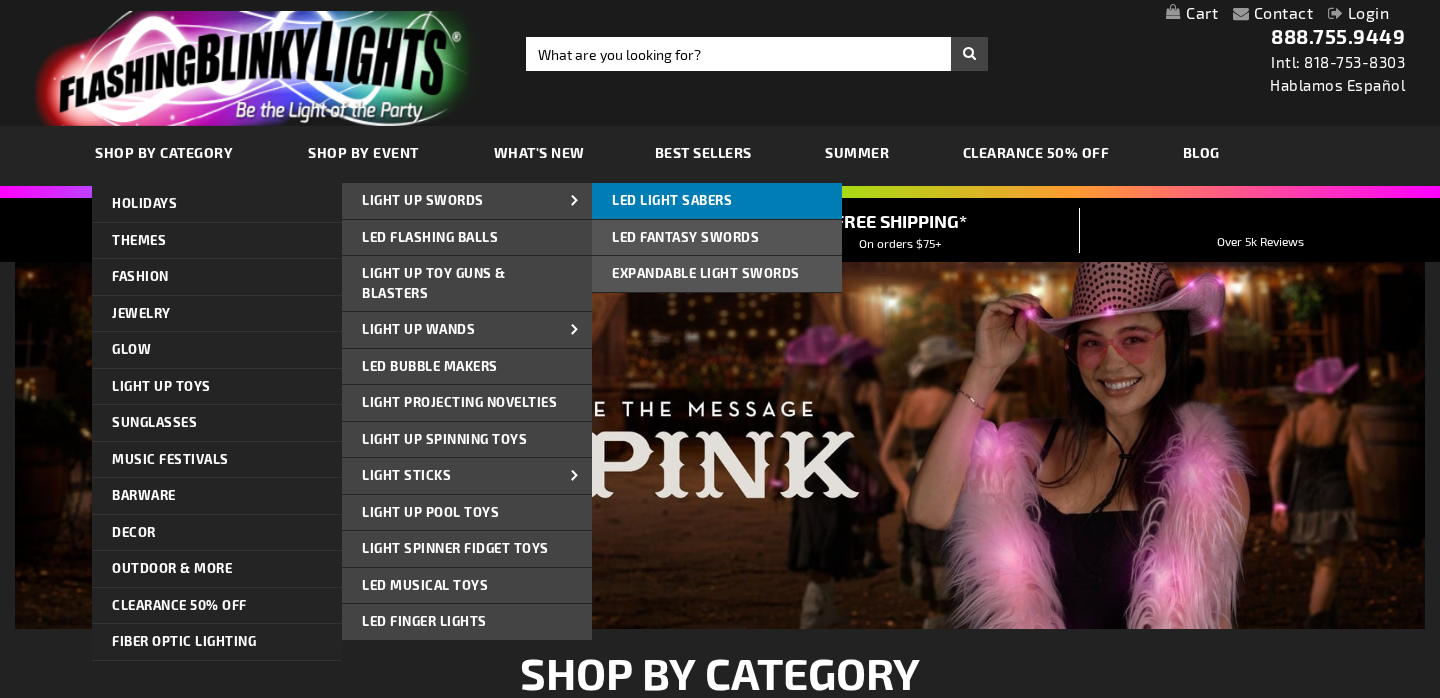 click on "LED Light Sabers" at bounding box center [672, 200] 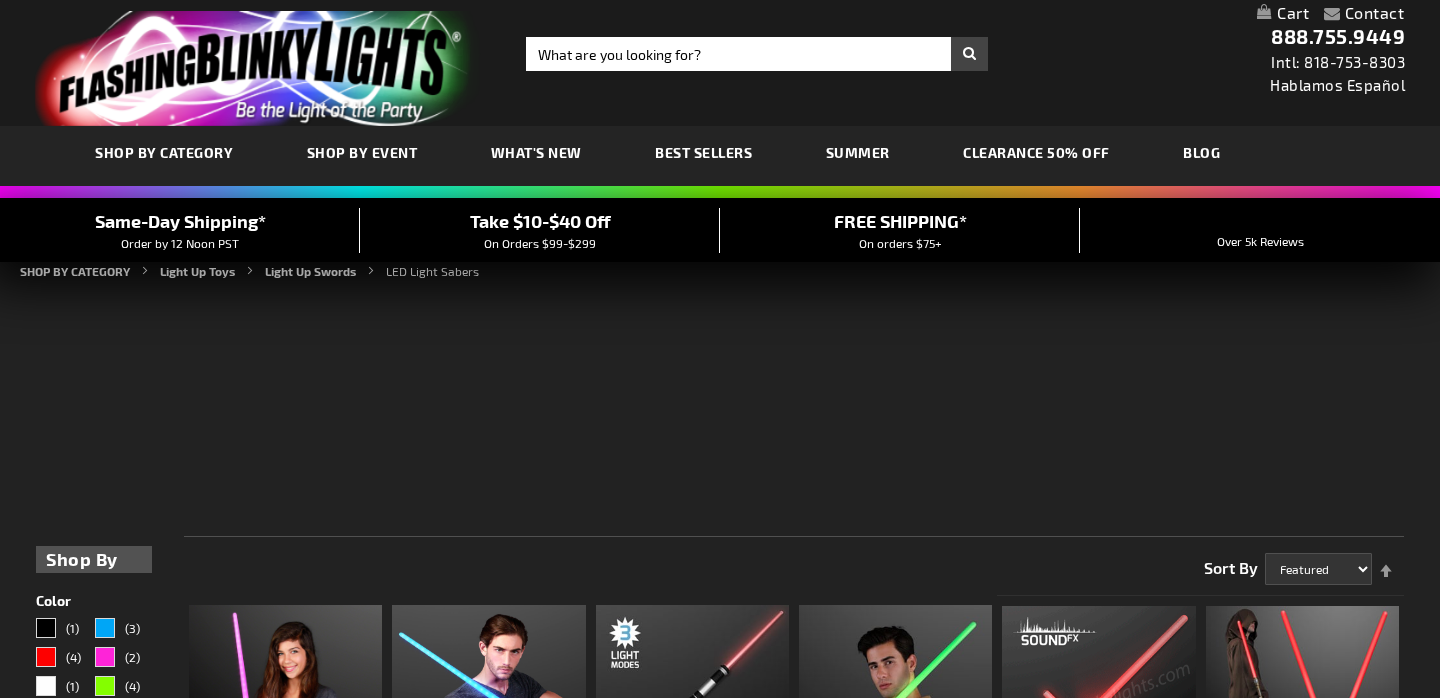 scroll, scrollTop: 309, scrollLeft: 0, axis: vertical 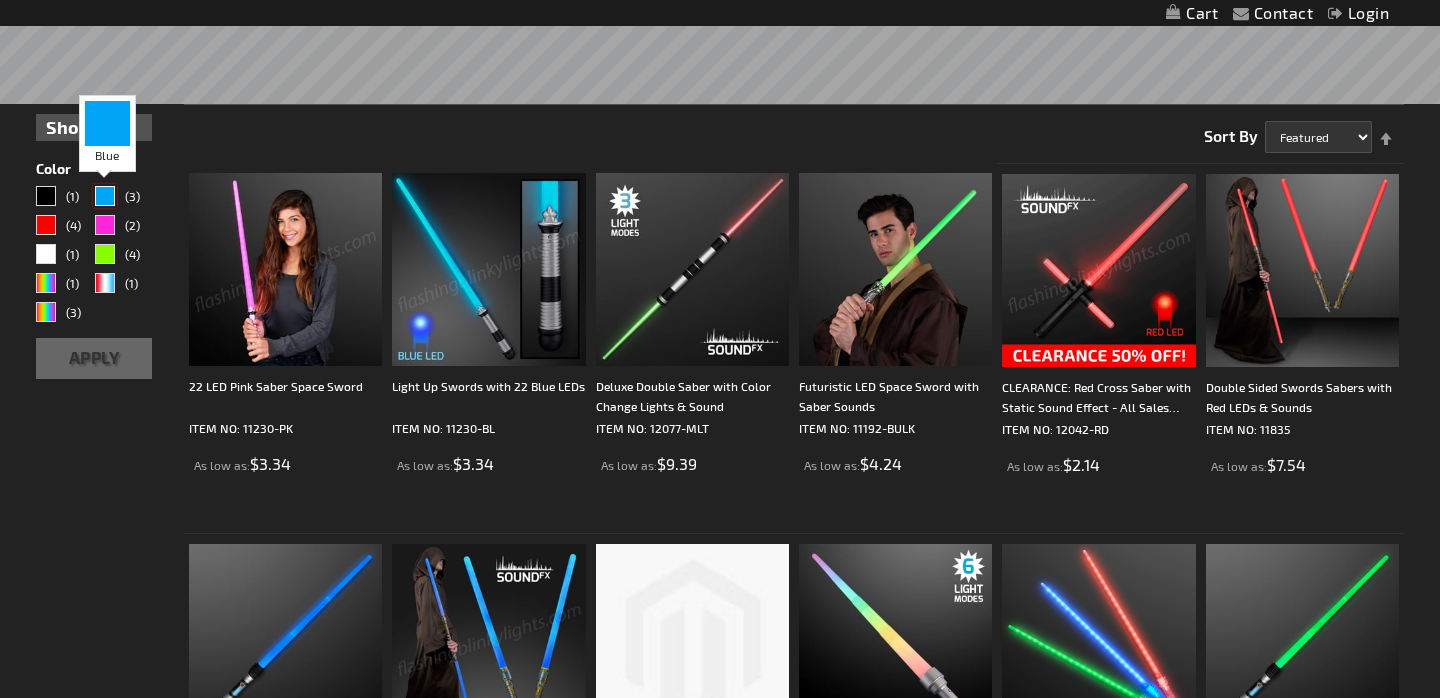 click at bounding box center [105, 196] 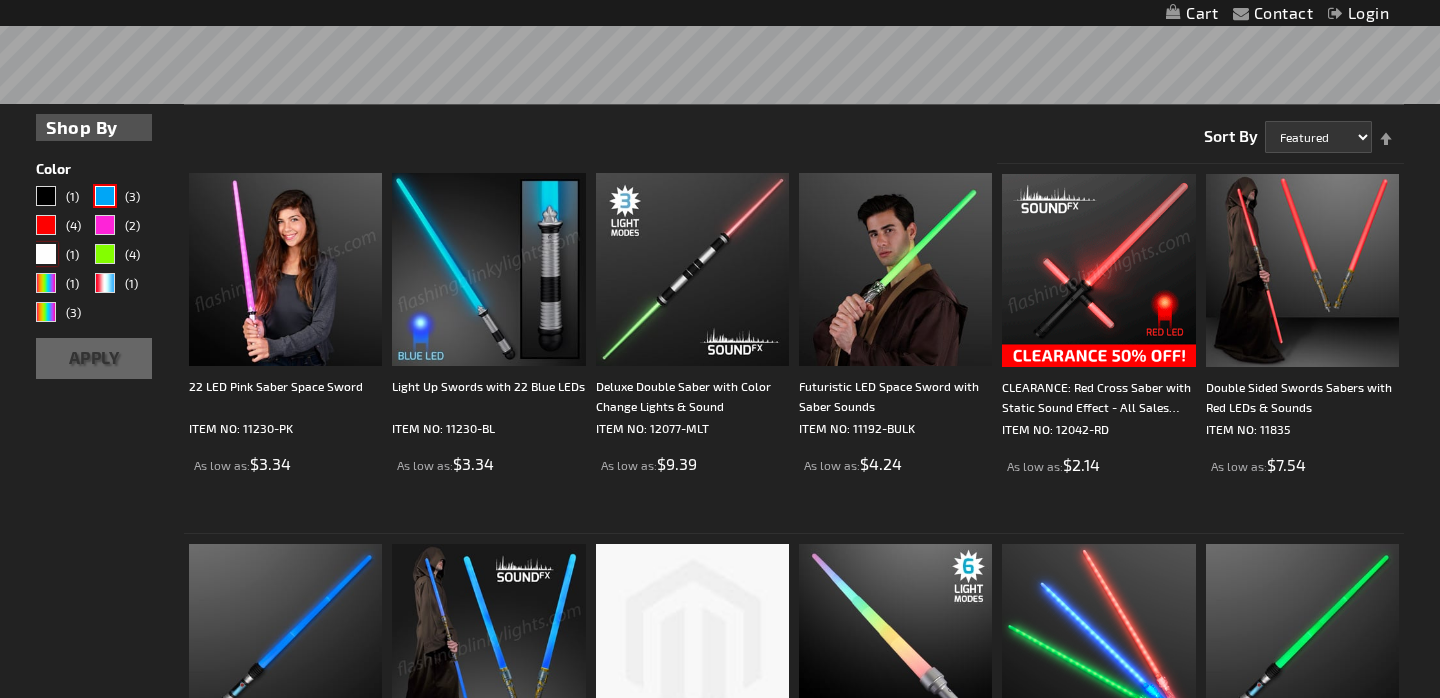 click at bounding box center (46, 254) 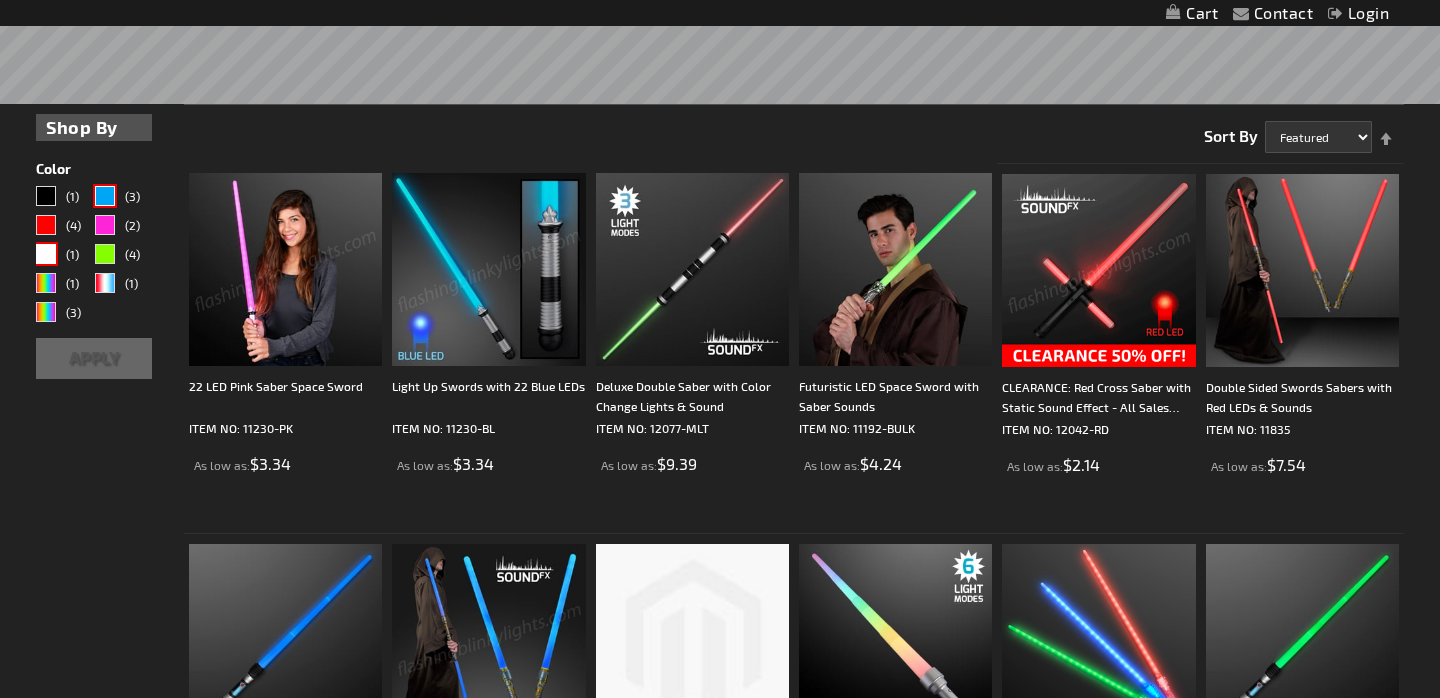 click on "Apply" at bounding box center (94, 358) 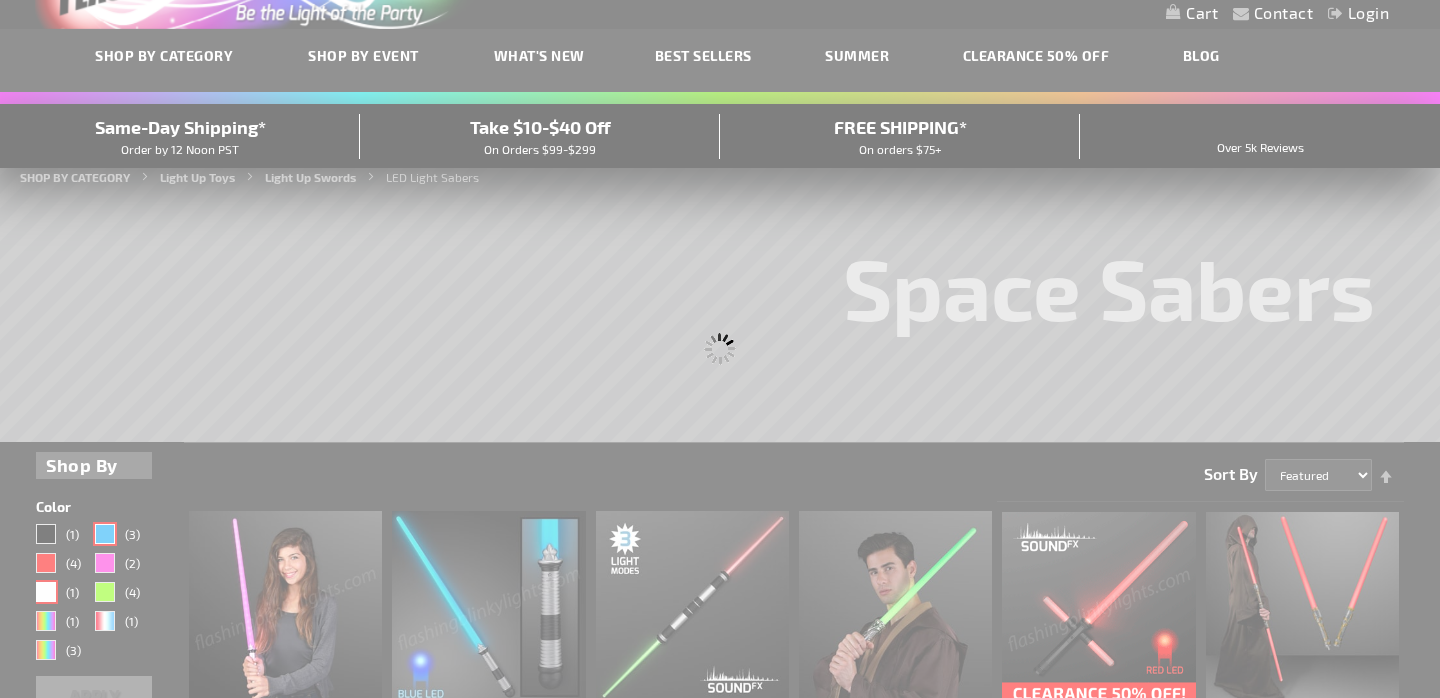 scroll, scrollTop: 0, scrollLeft: 0, axis: both 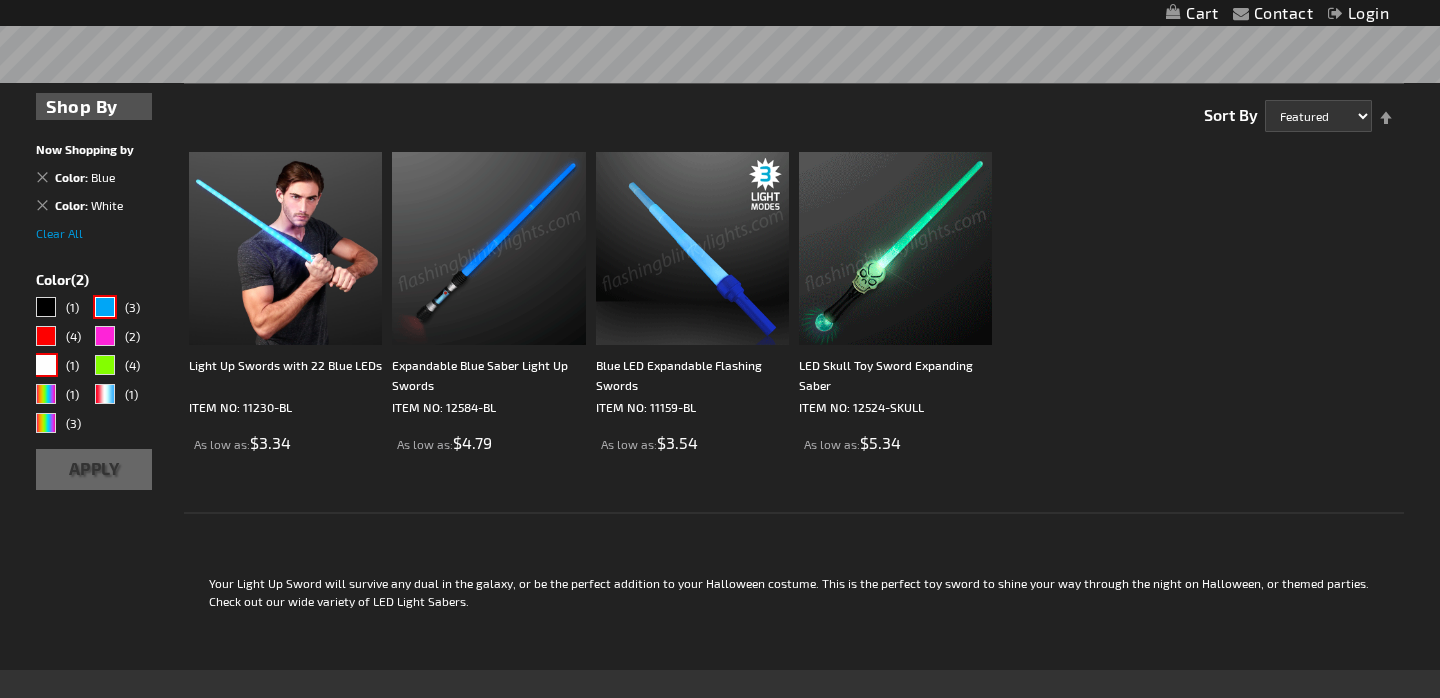 click at bounding box center [488, 248] 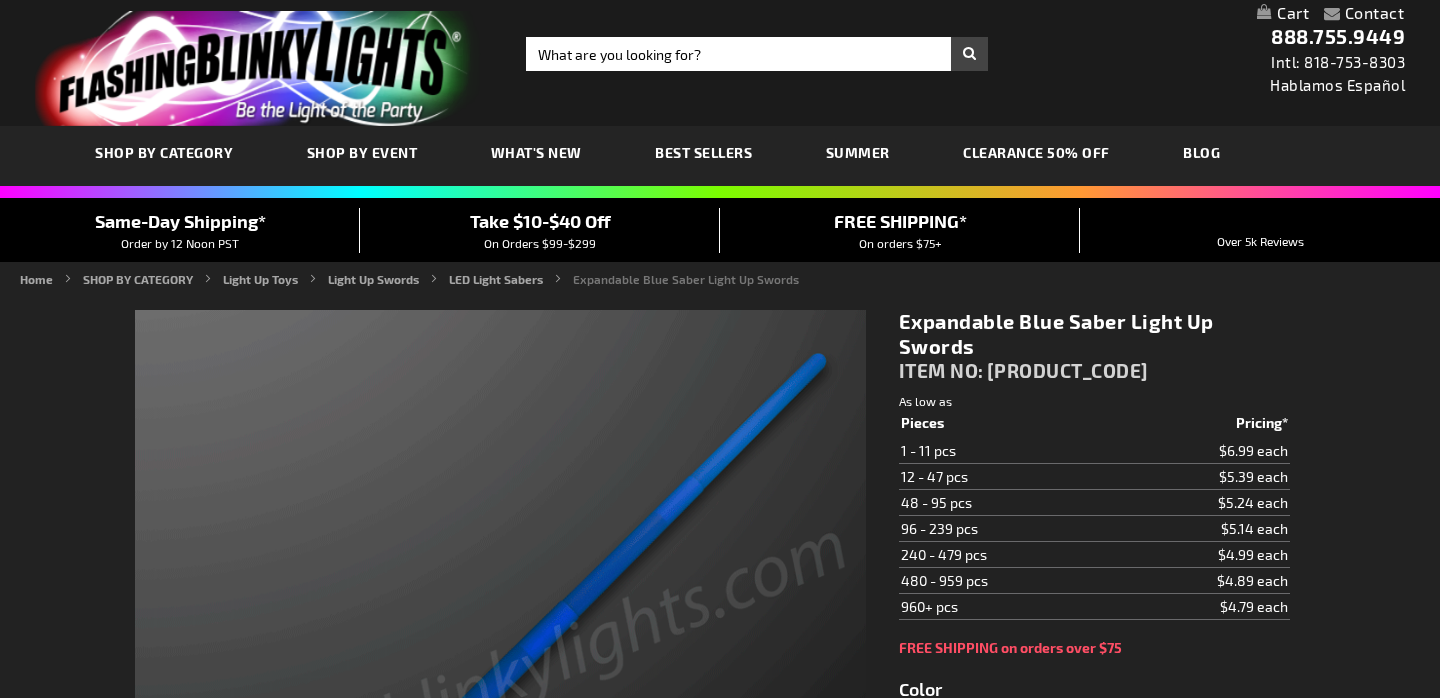 scroll, scrollTop: 0, scrollLeft: 0, axis: both 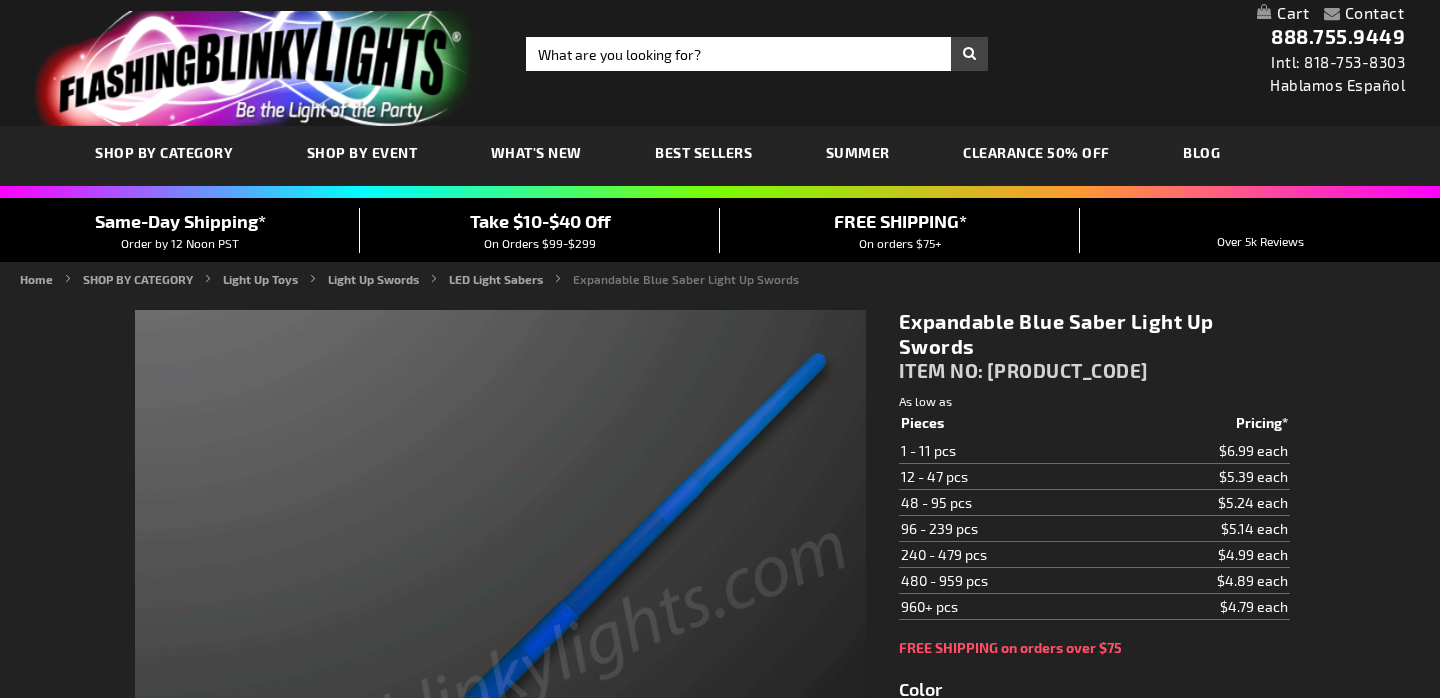 type on "5629" 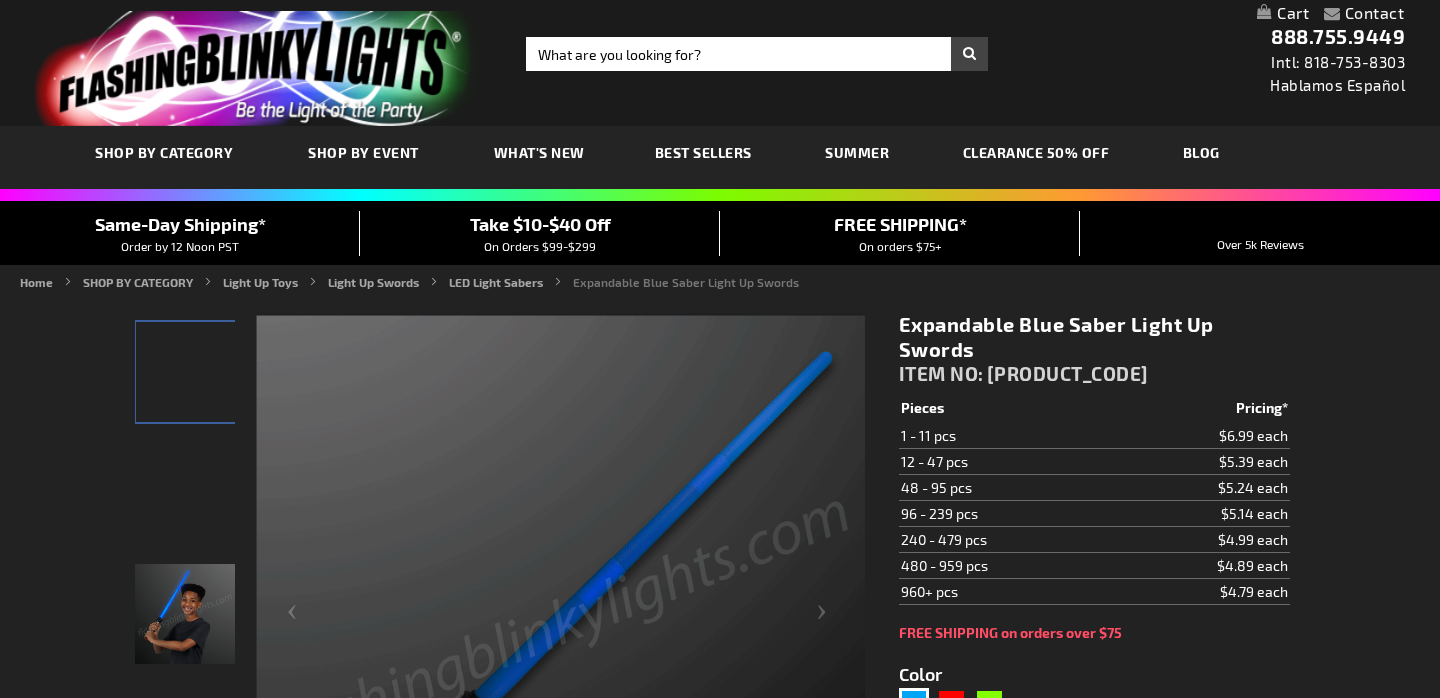 scroll, scrollTop: 294, scrollLeft: 0, axis: vertical 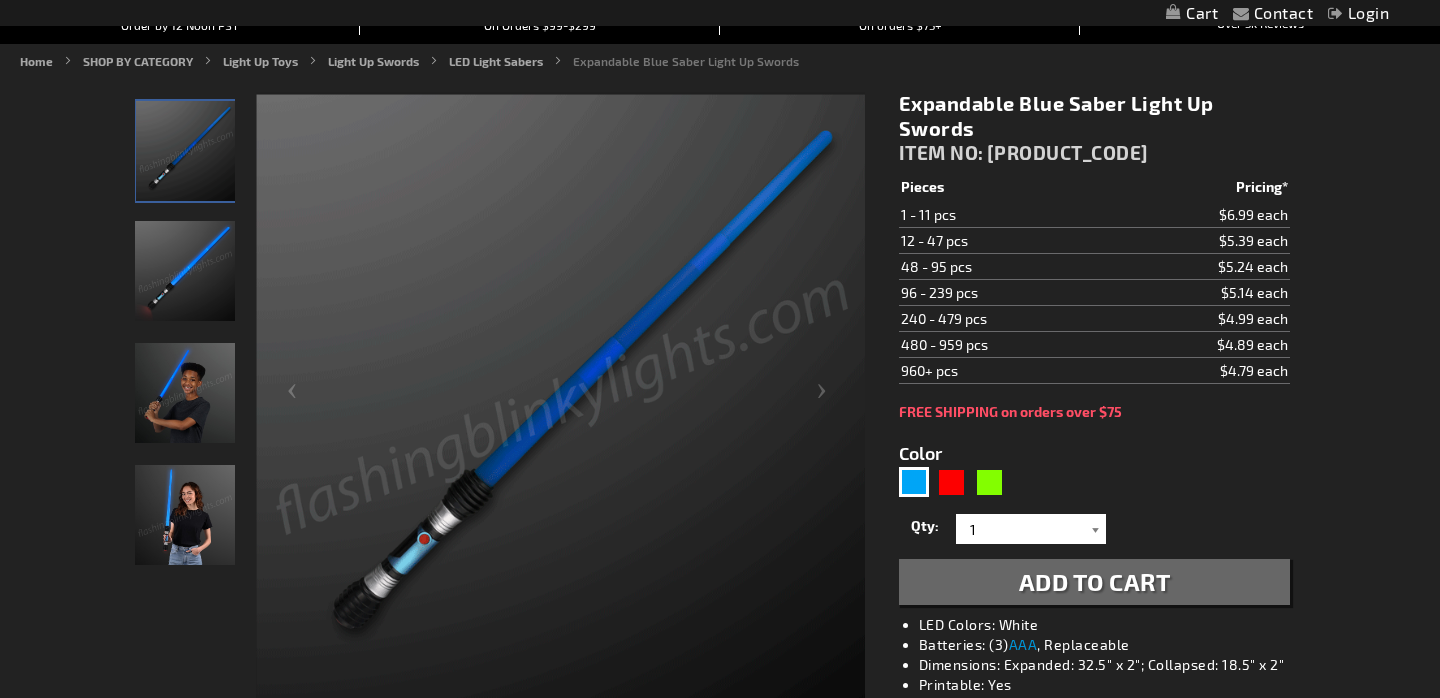 click at bounding box center [1096, 529] 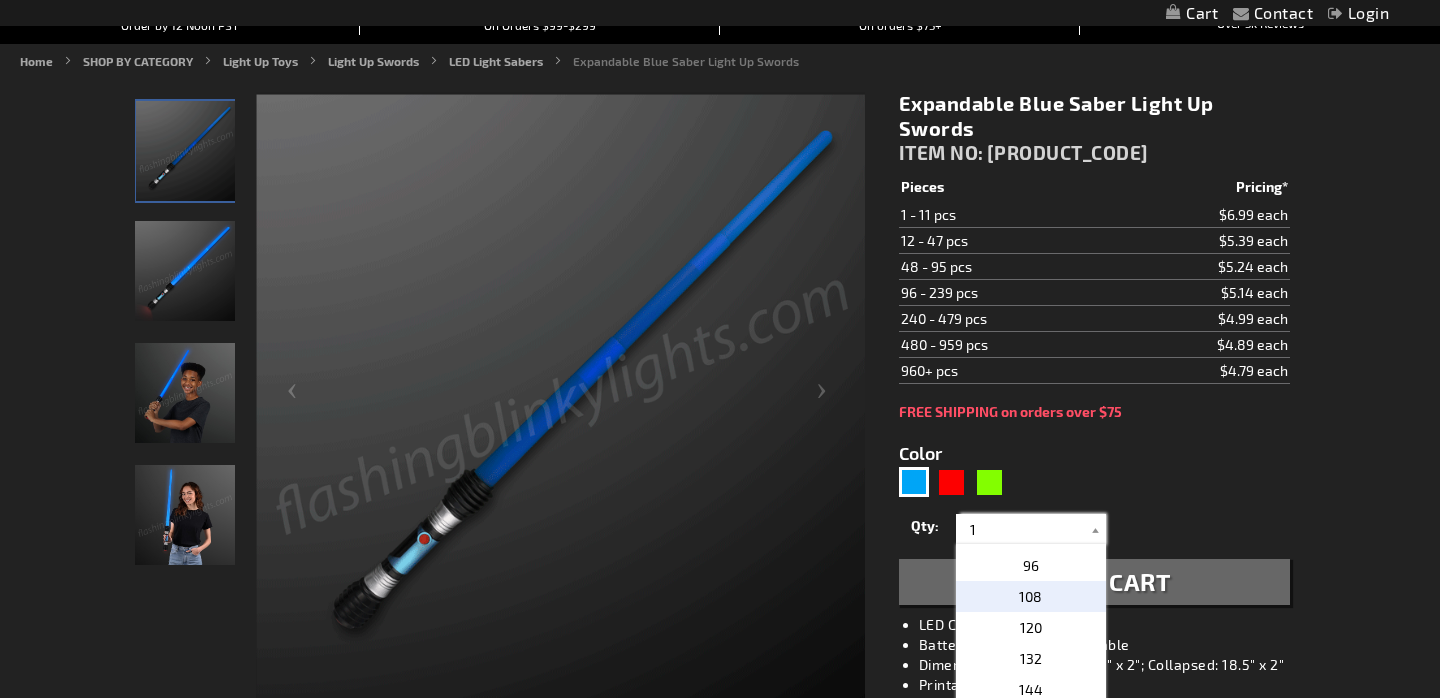scroll, scrollTop: 554, scrollLeft: 0, axis: vertical 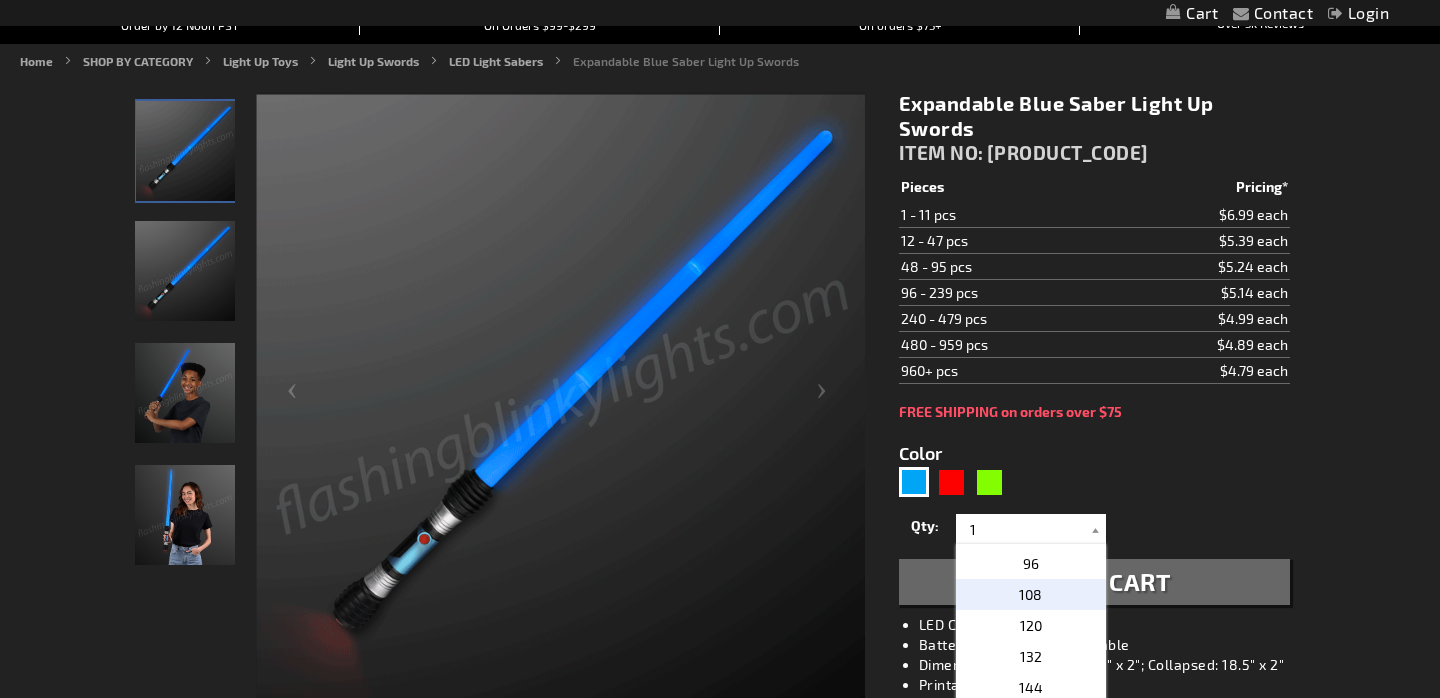click on "108" at bounding box center (1030, 594) 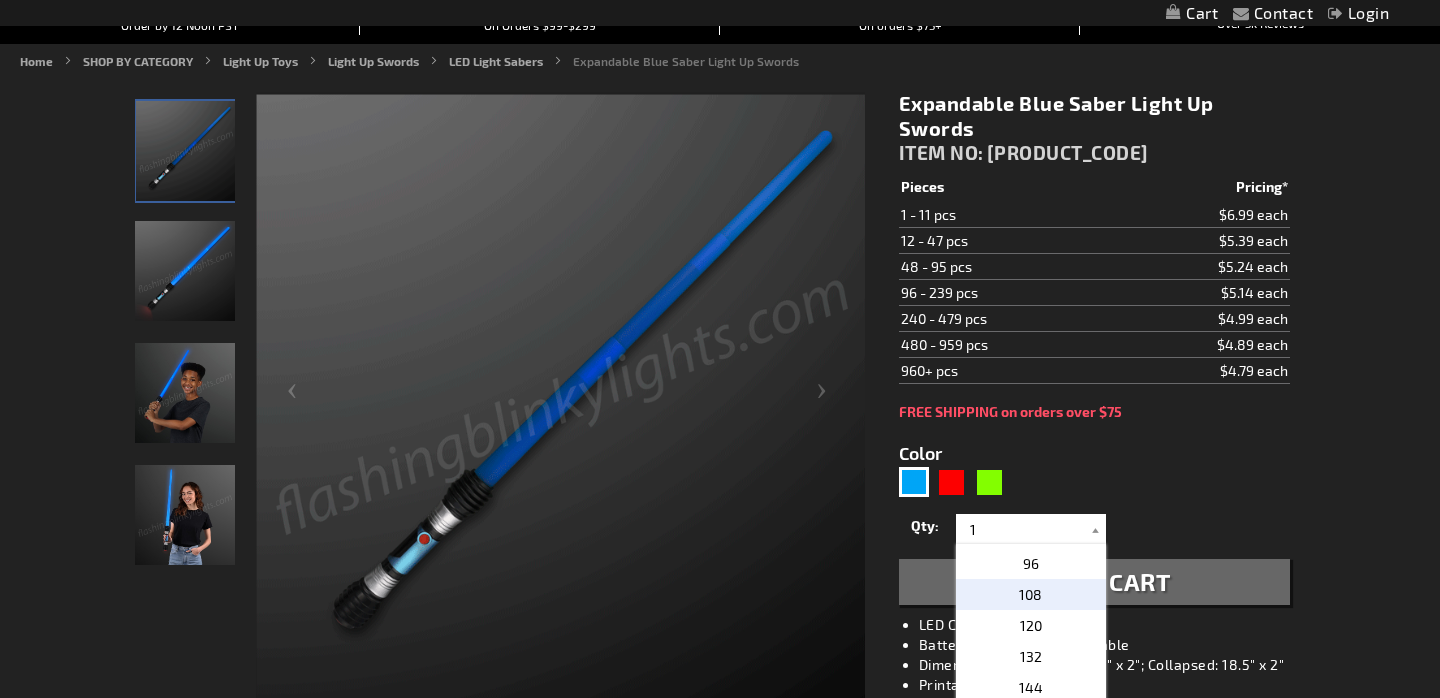 type on "108" 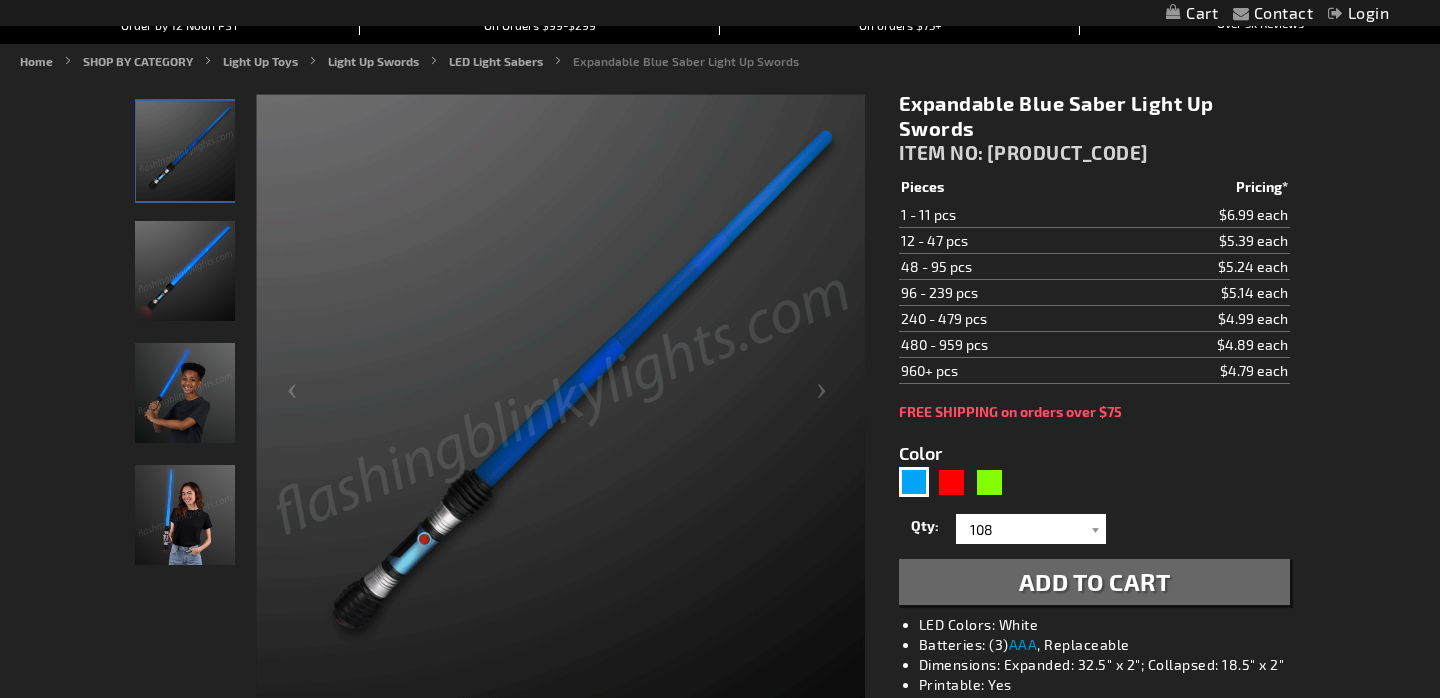 click on "Add to Cart" at bounding box center (1095, 581) 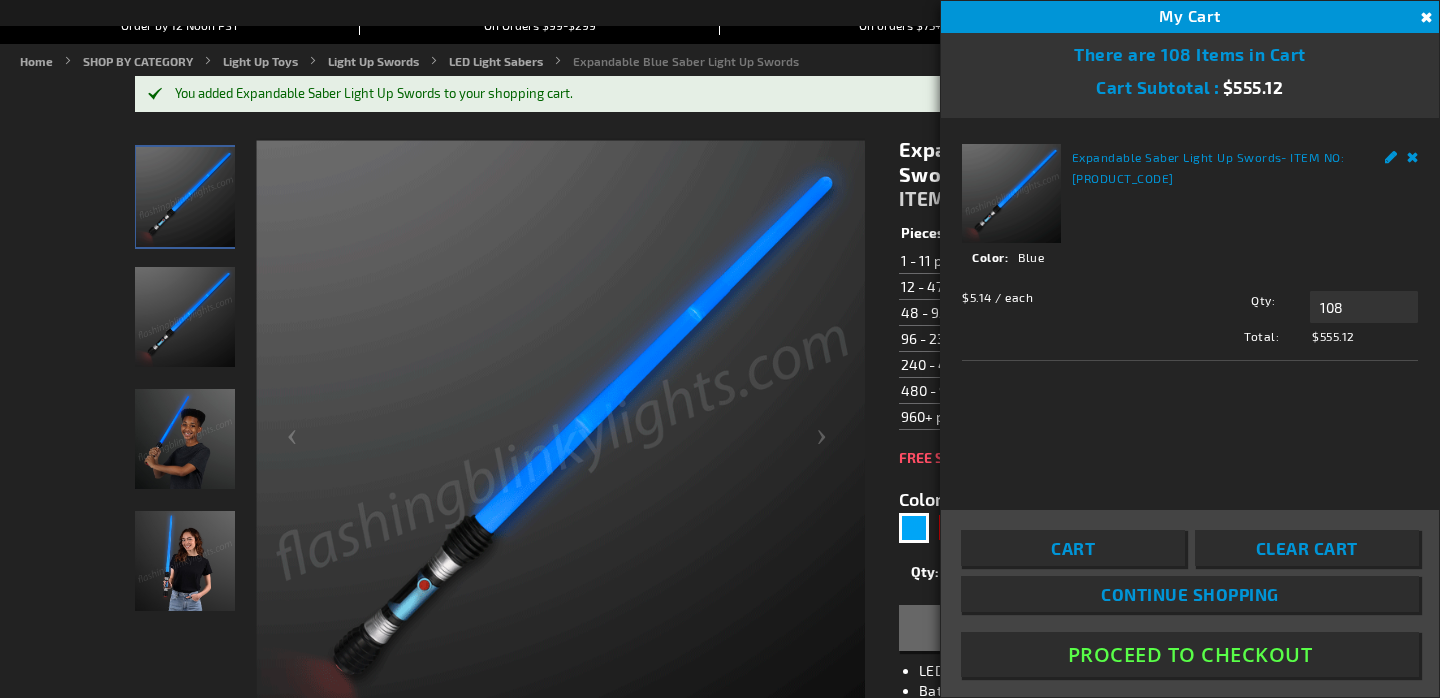 click on "Remove" at bounding box center [1413, 154] 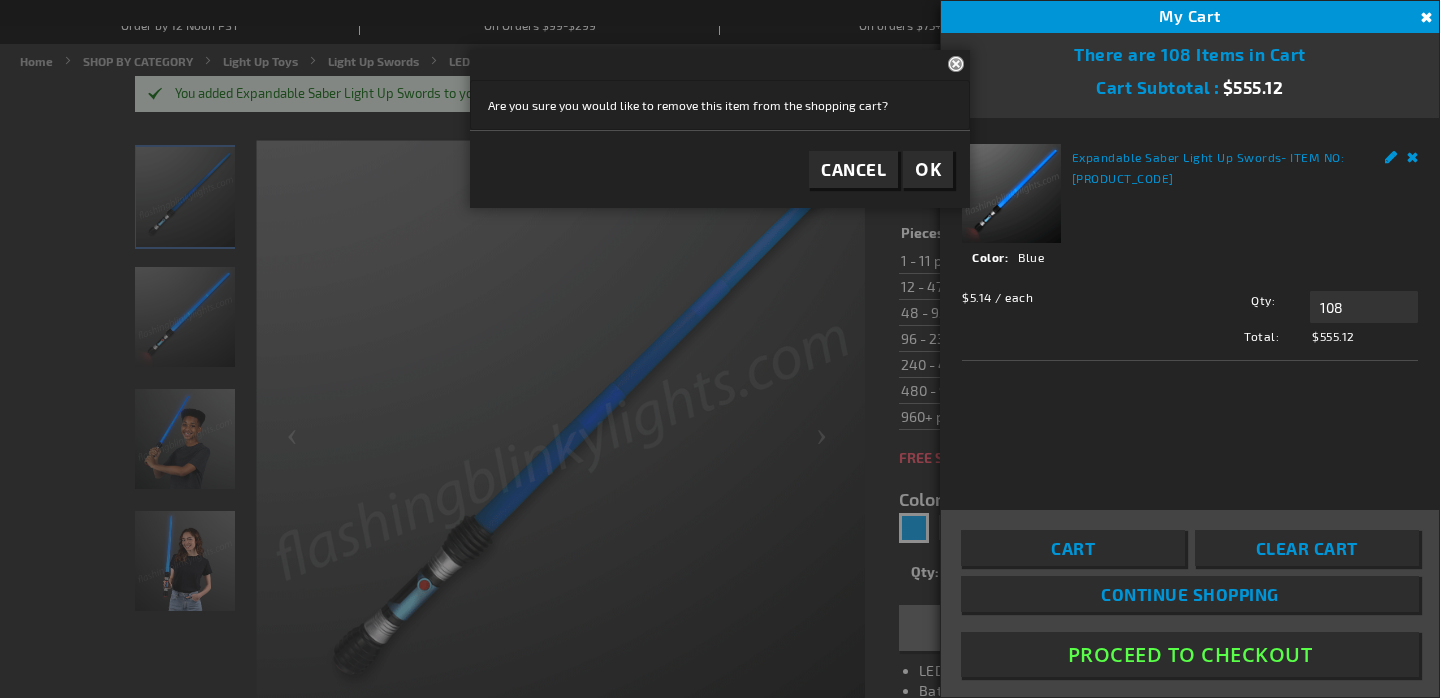 scroll, scrollTop: 7, scrollLeft: 0, axis: vertical 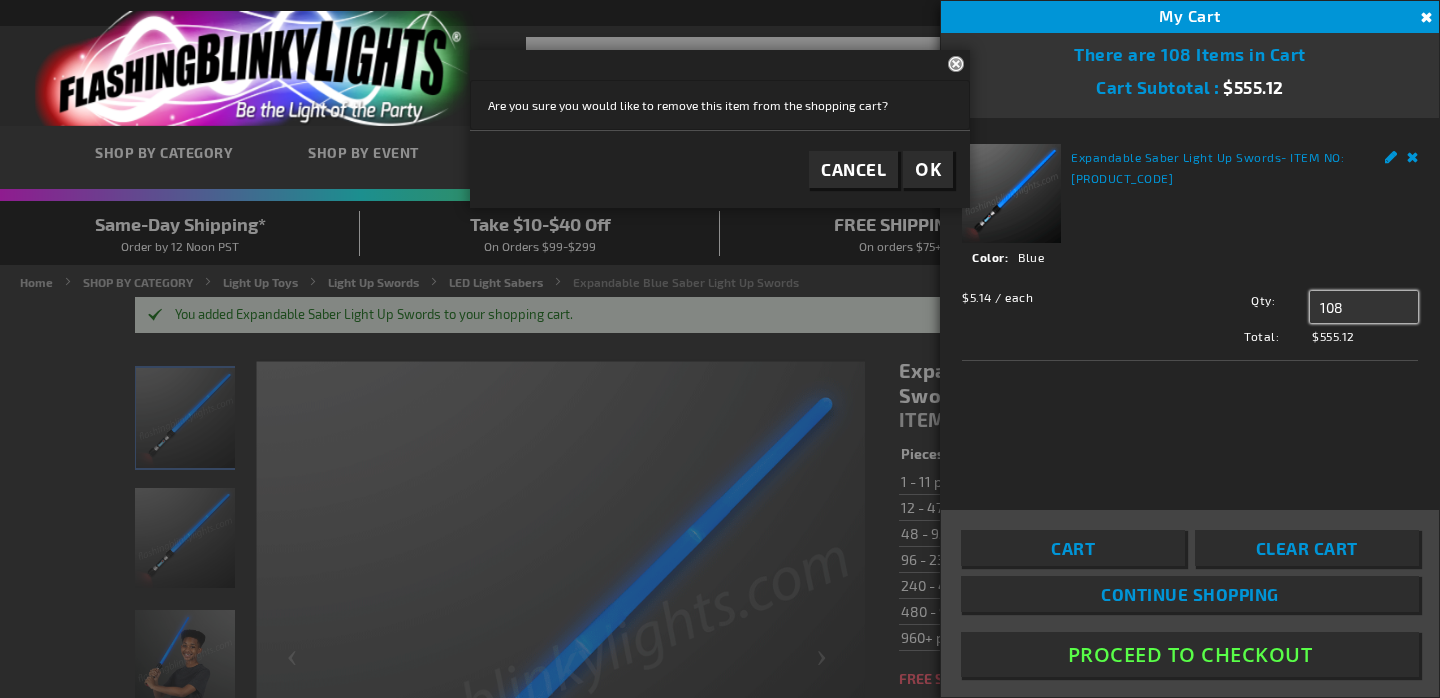 drag, startPoint x: 1353, startPoint y: 306, endPoint x: 1270, endPoint y: 312, distance: 83.21658 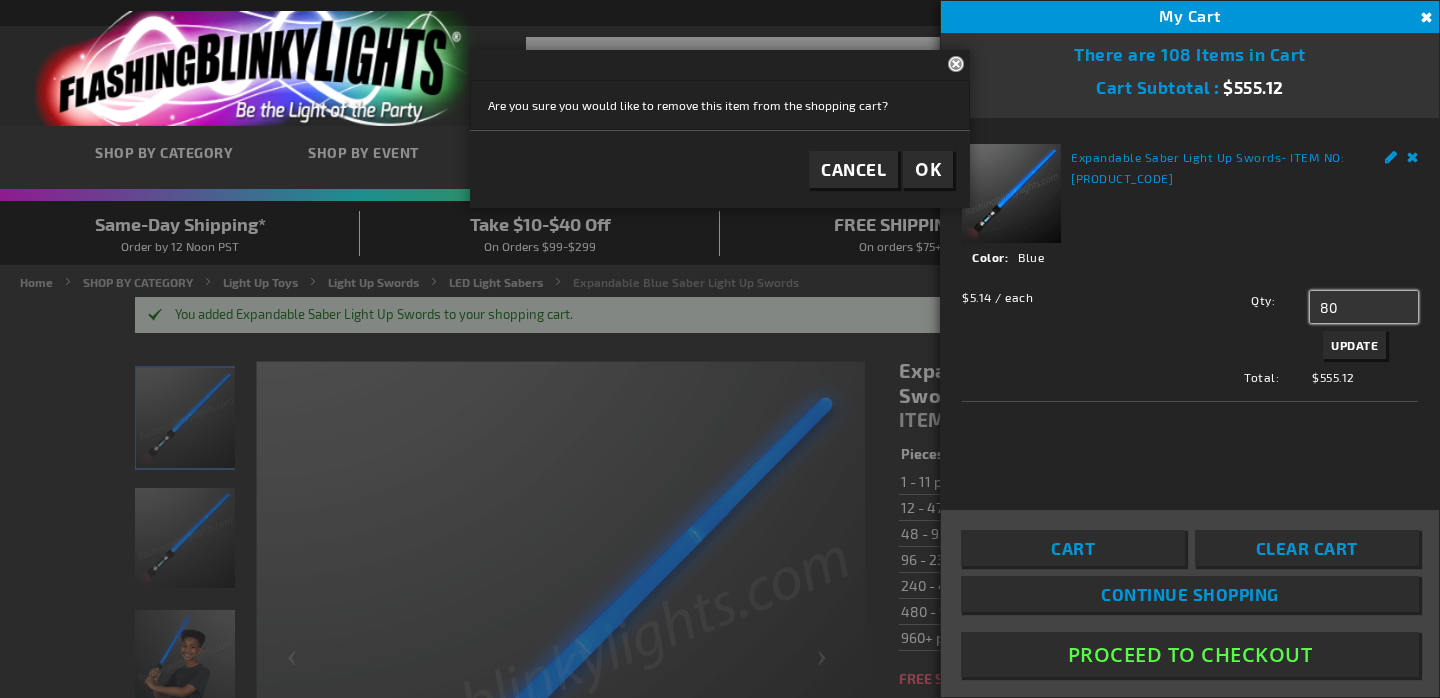 type on "80" 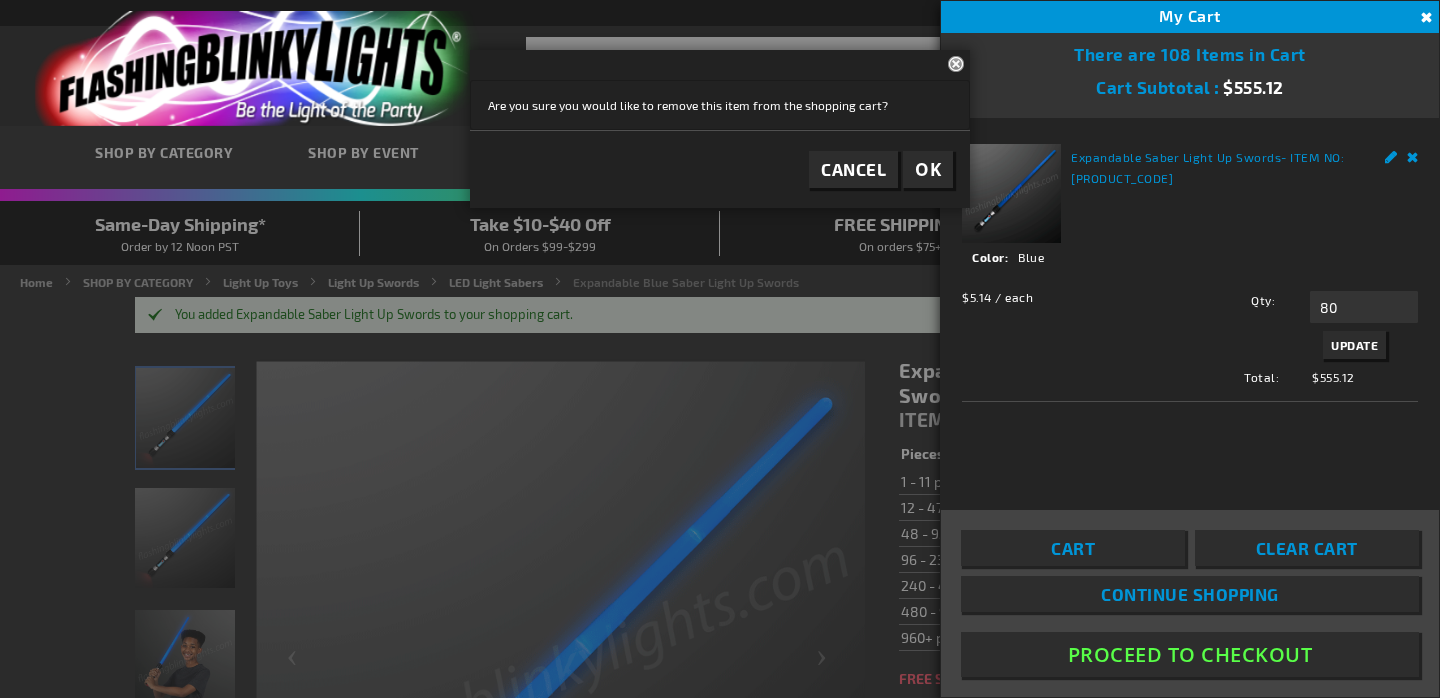 click on "Update" at bounding box center (1354, 345) 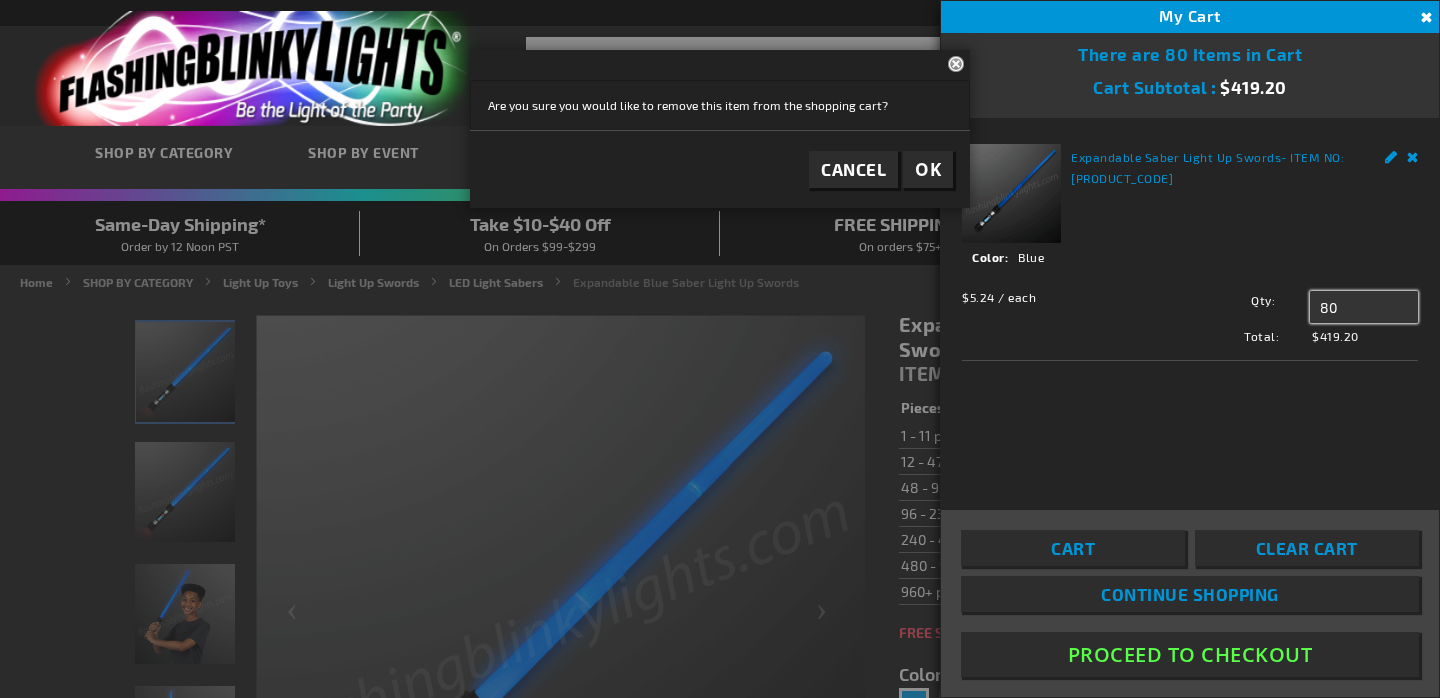 drag, startPoint x: 1349, startPoint y: 305, endPoint x: 1287, endPoint y: 290, distance: 63.788715 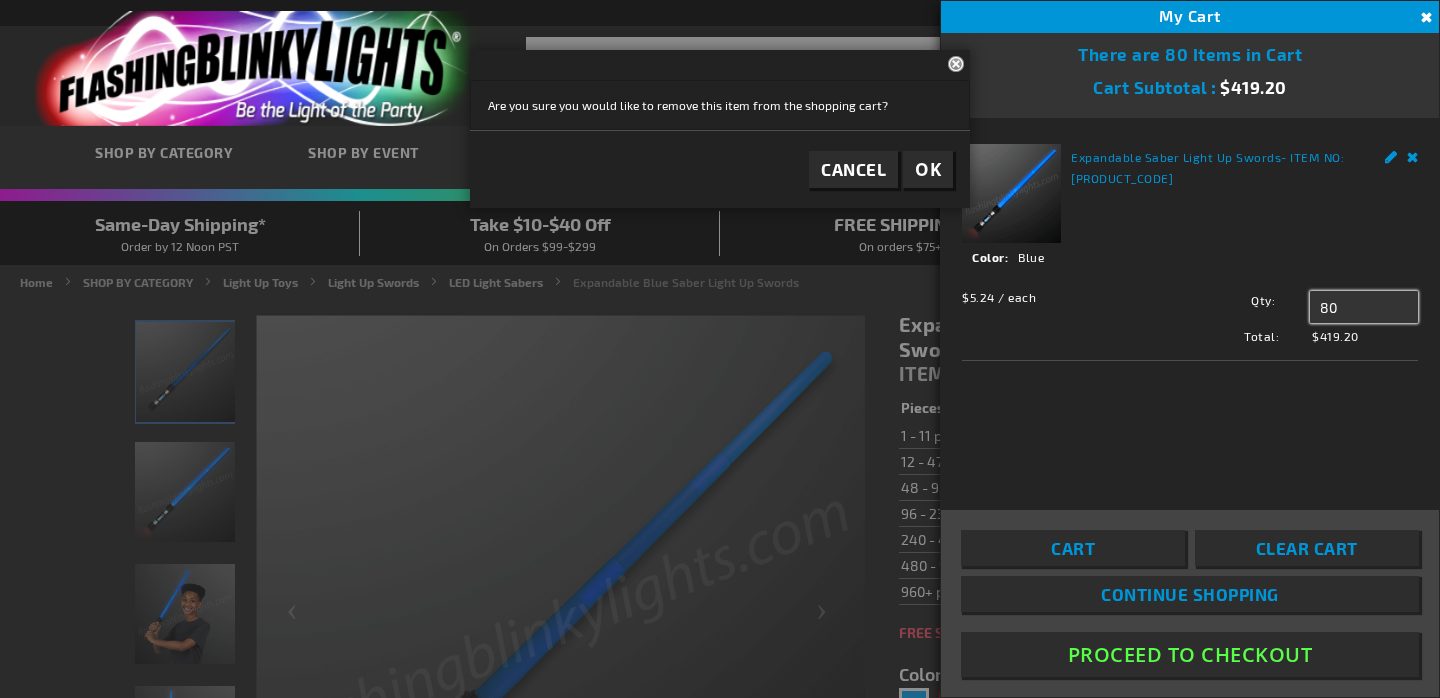 click on "Qty
80
Update" at bounding box center (1292, 307) 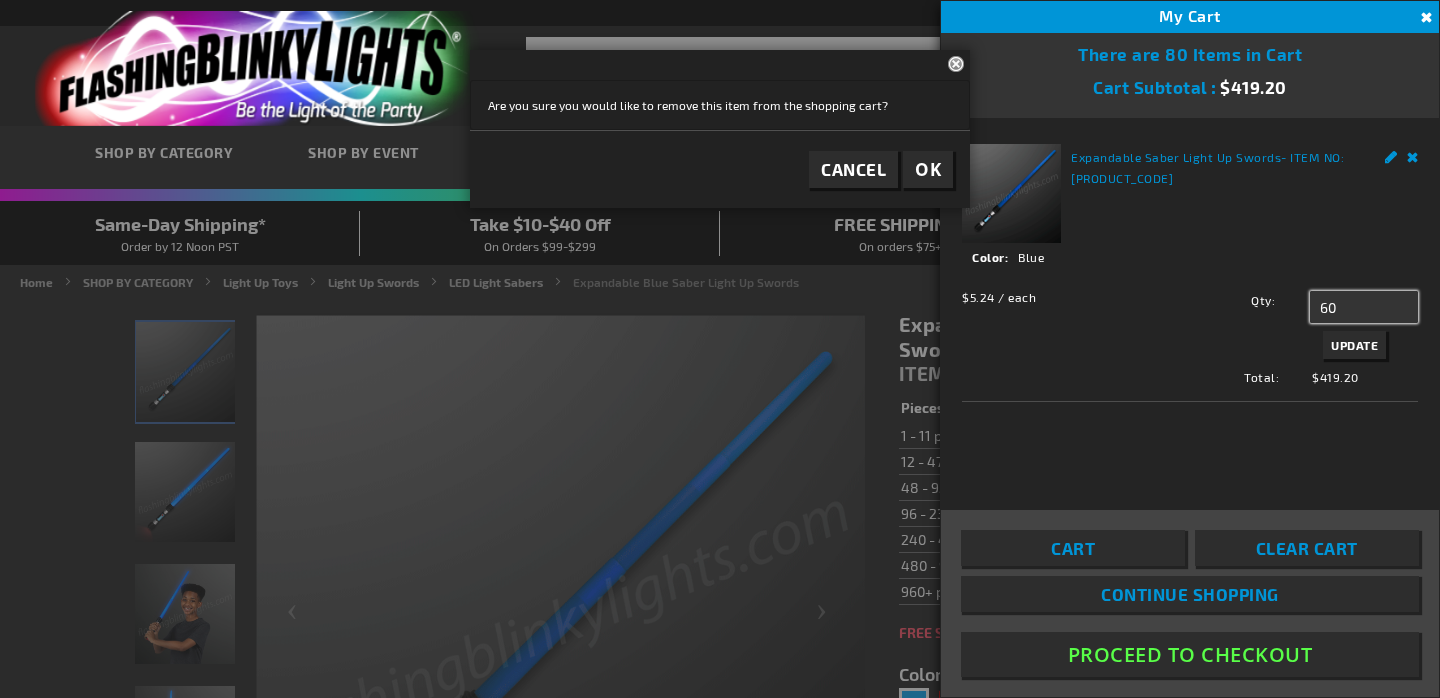 type on "60" 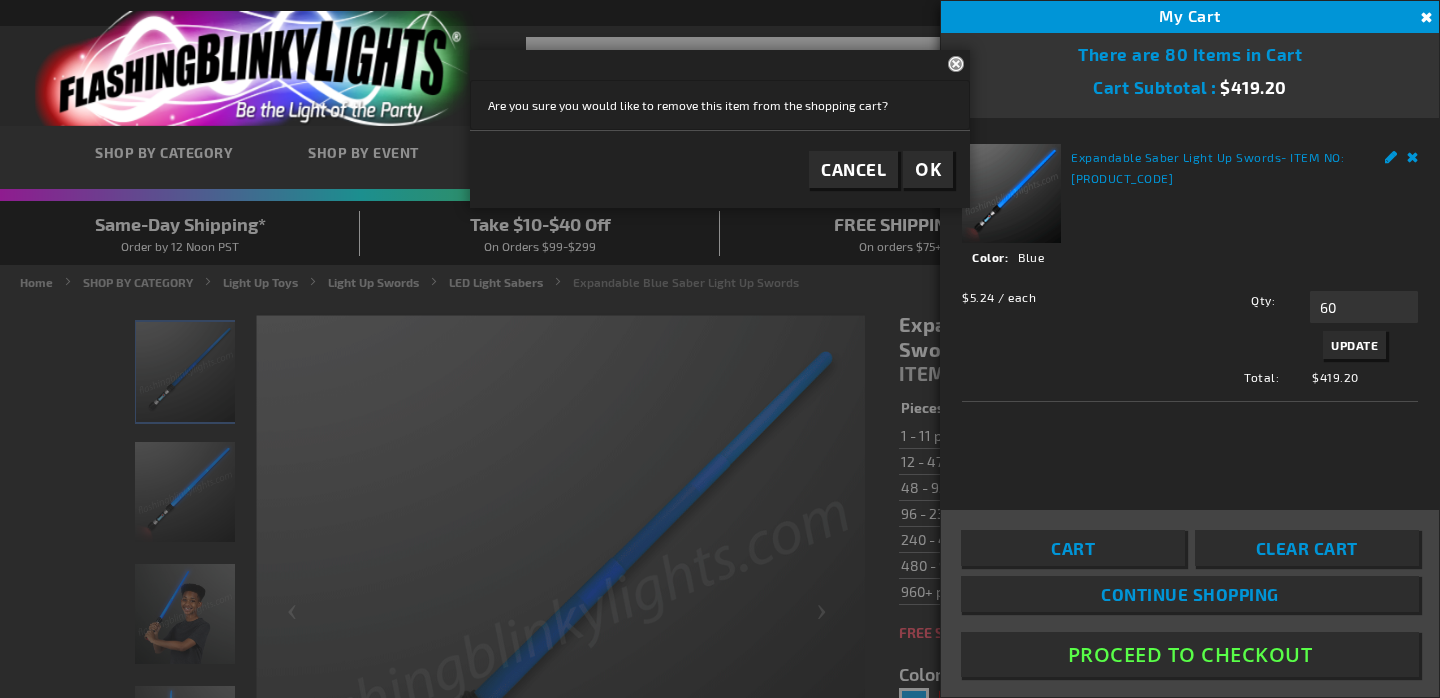 click on "Update" at bounding box center (1354, 345) 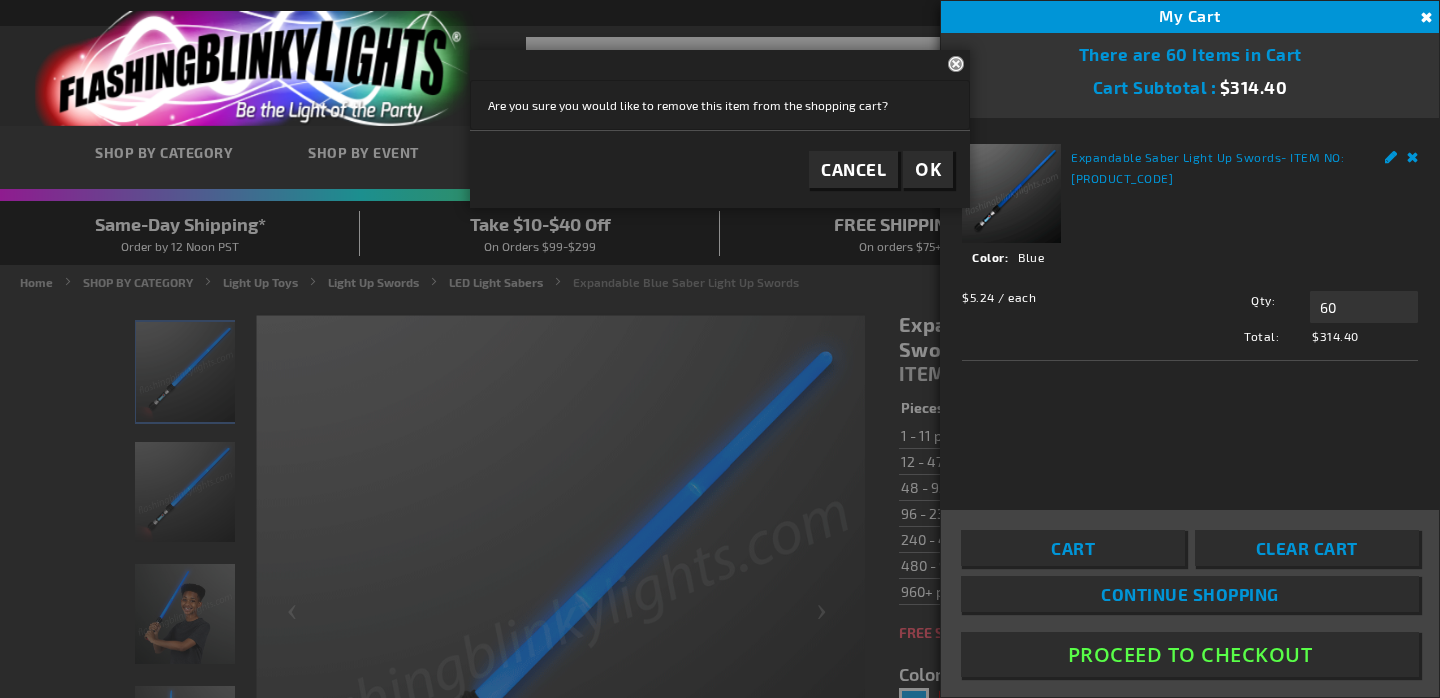click at bounding box center [720, 349] 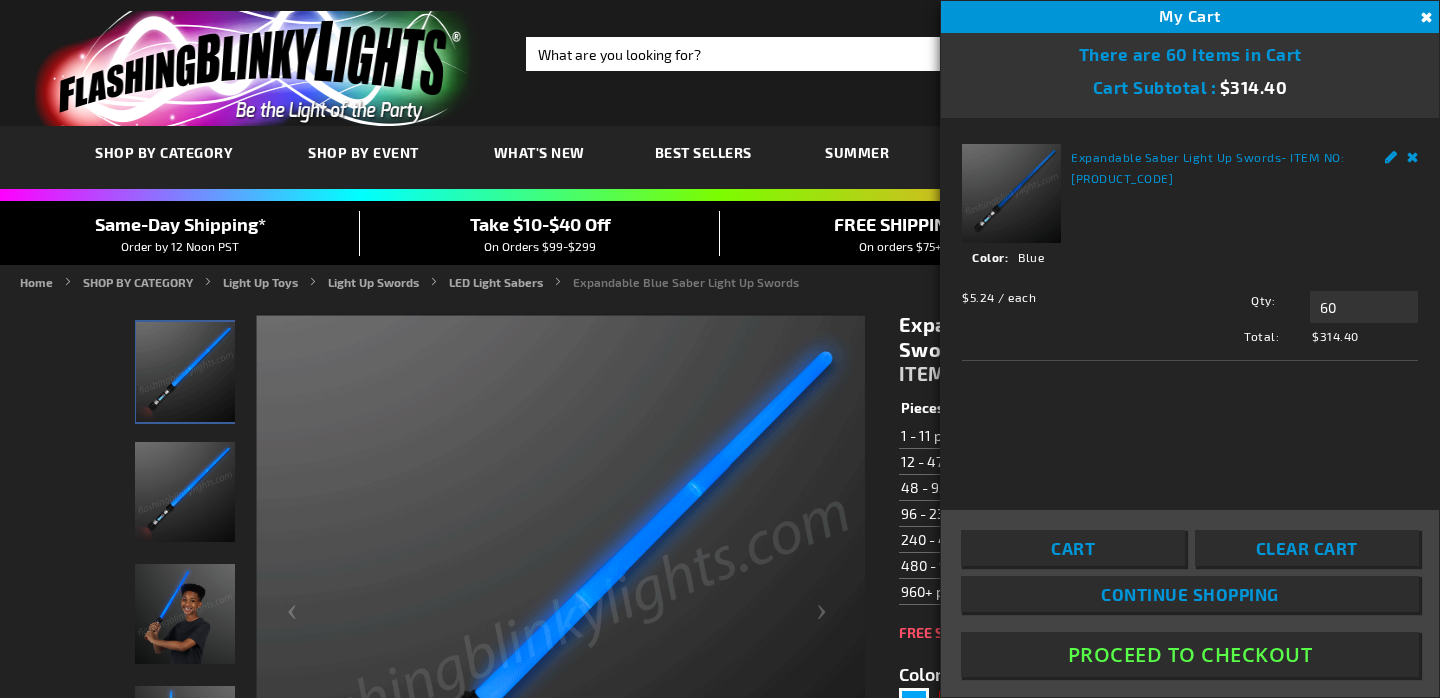 click on "Take $10-$40 Off" at bounding box center [540, 224] 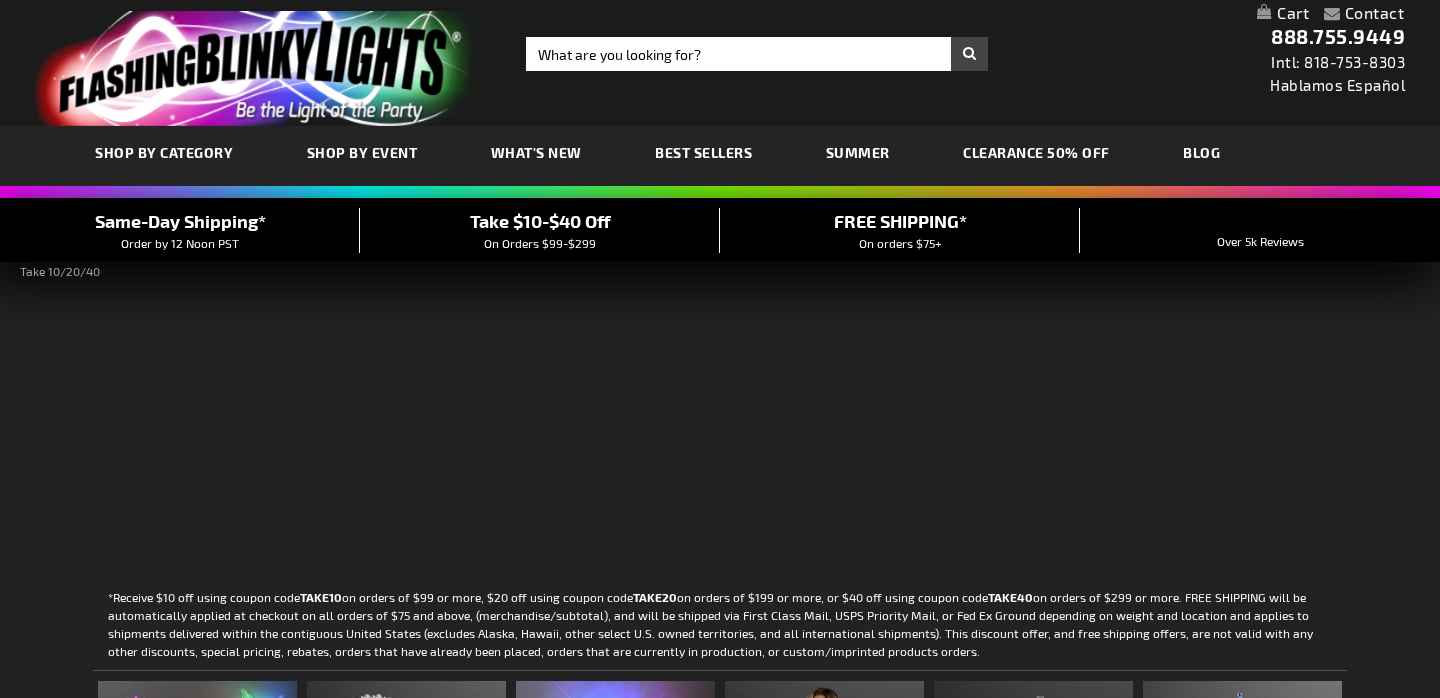 scroll, scrollTop: 0, scrollLeft: 0, axis: both 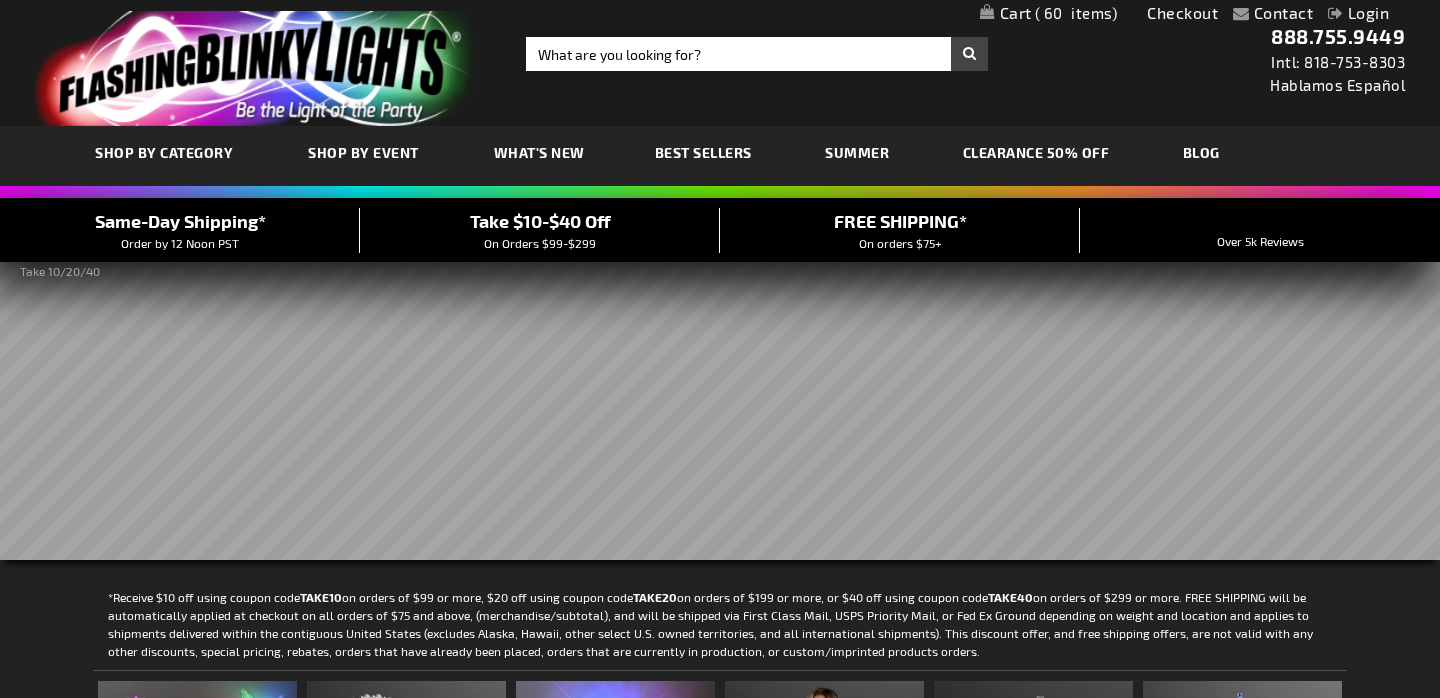 click on "60" at bounding box center [1076, 13] 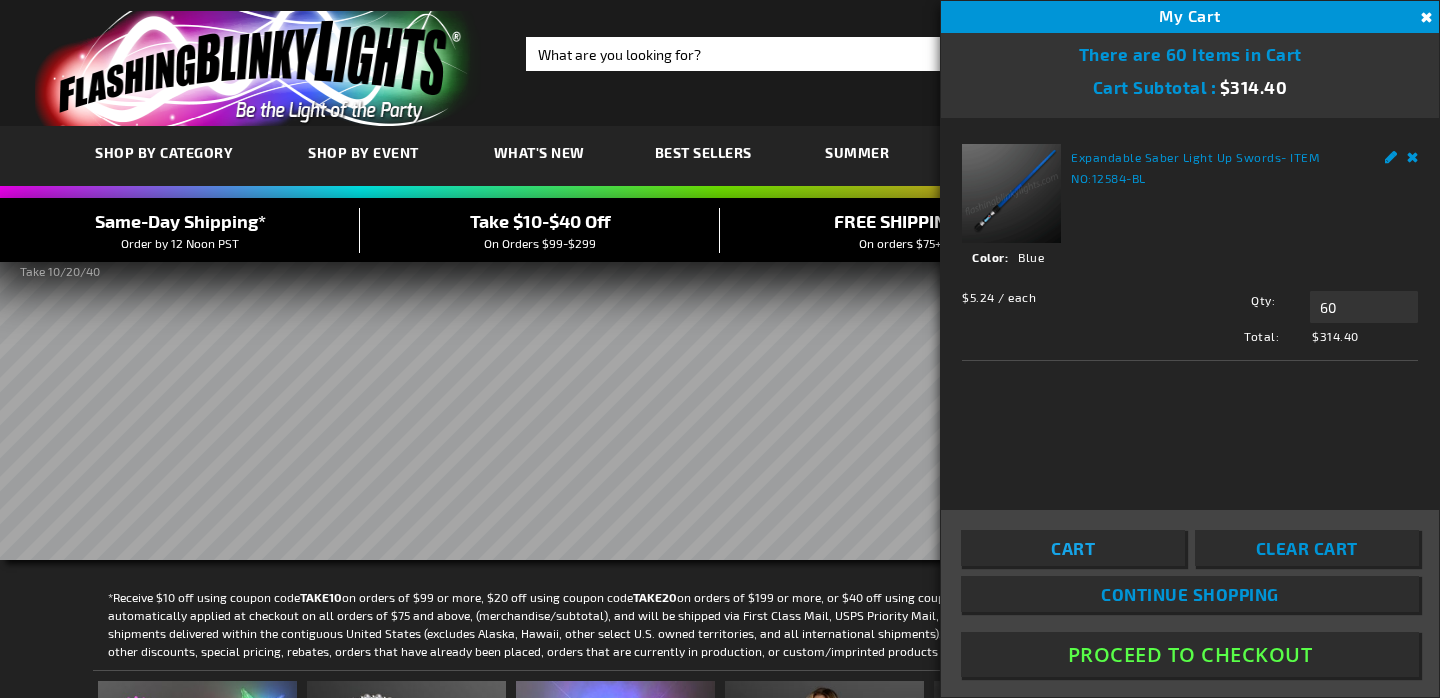 click on "Cart" at bounding box center (1073, 548) 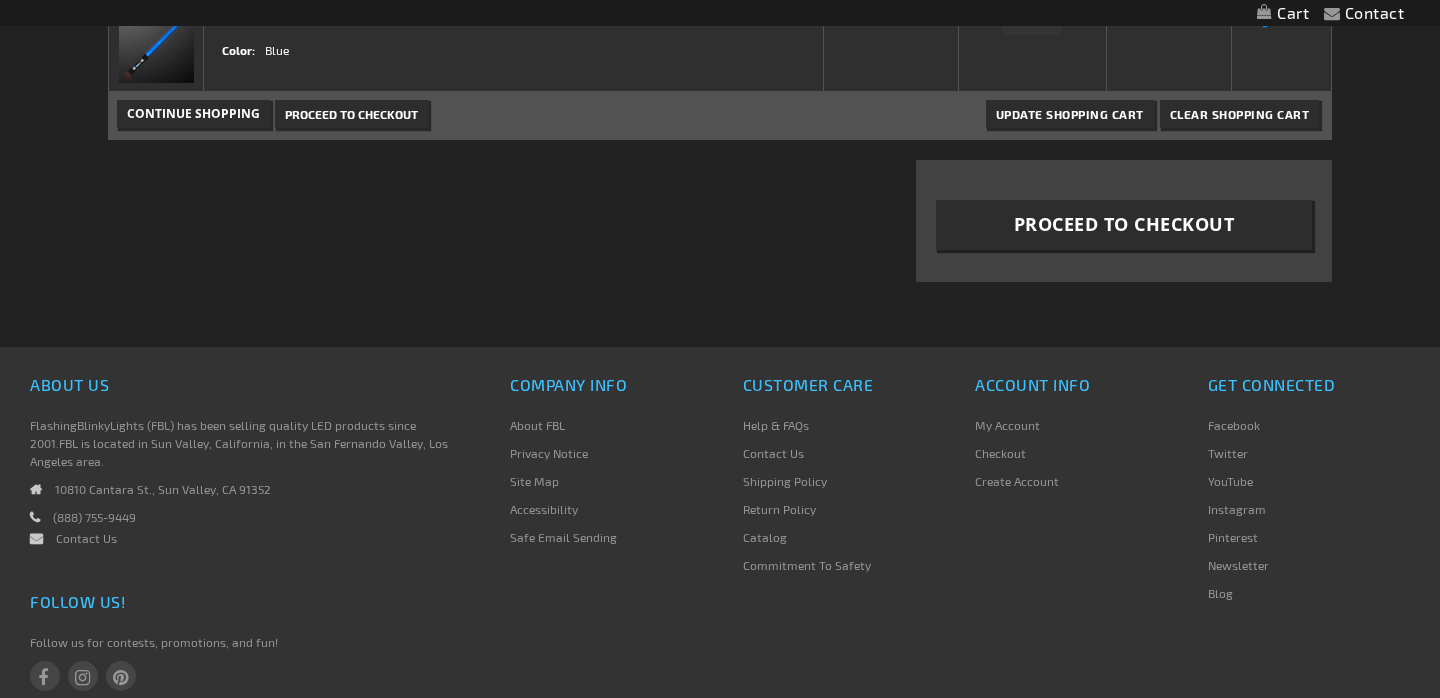 scroll, scrollTop: 17, scrollLeft: 0, axis: vertical 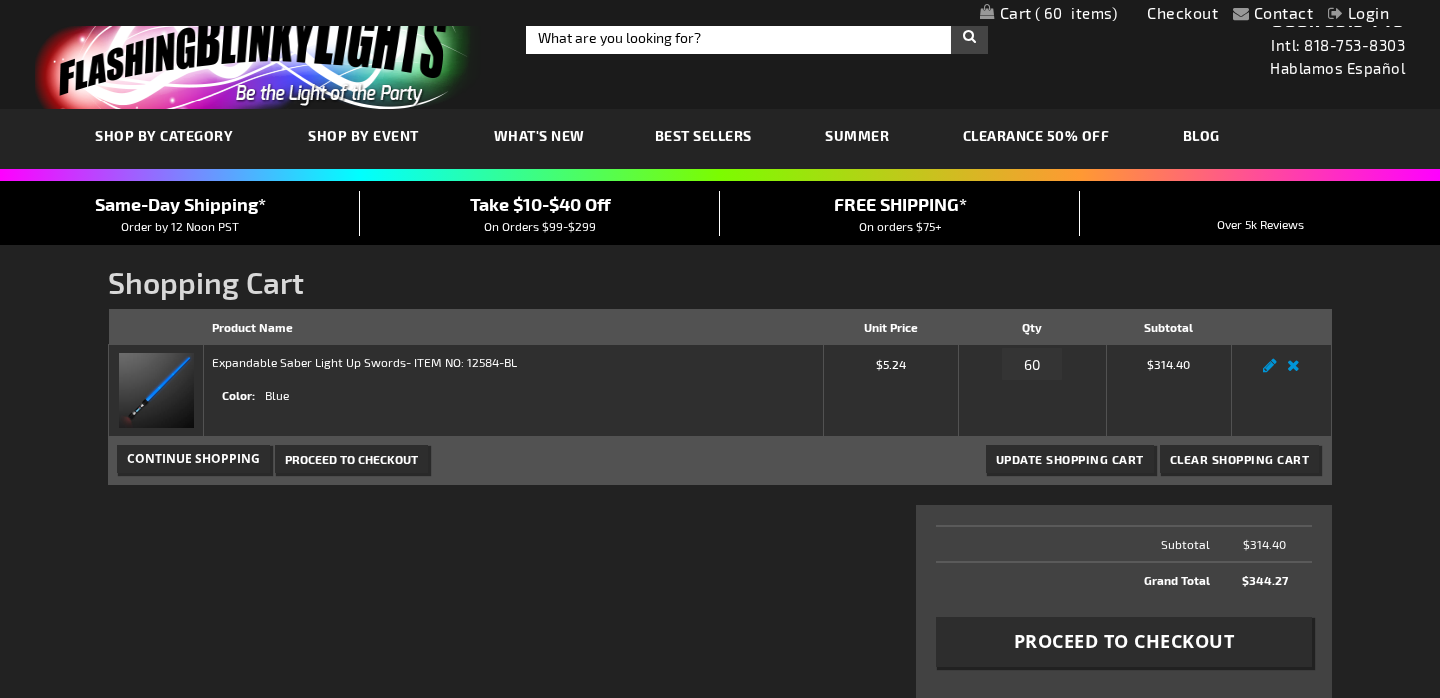 click on "Proceed to Checkout" at bounding box center (1124, 641) 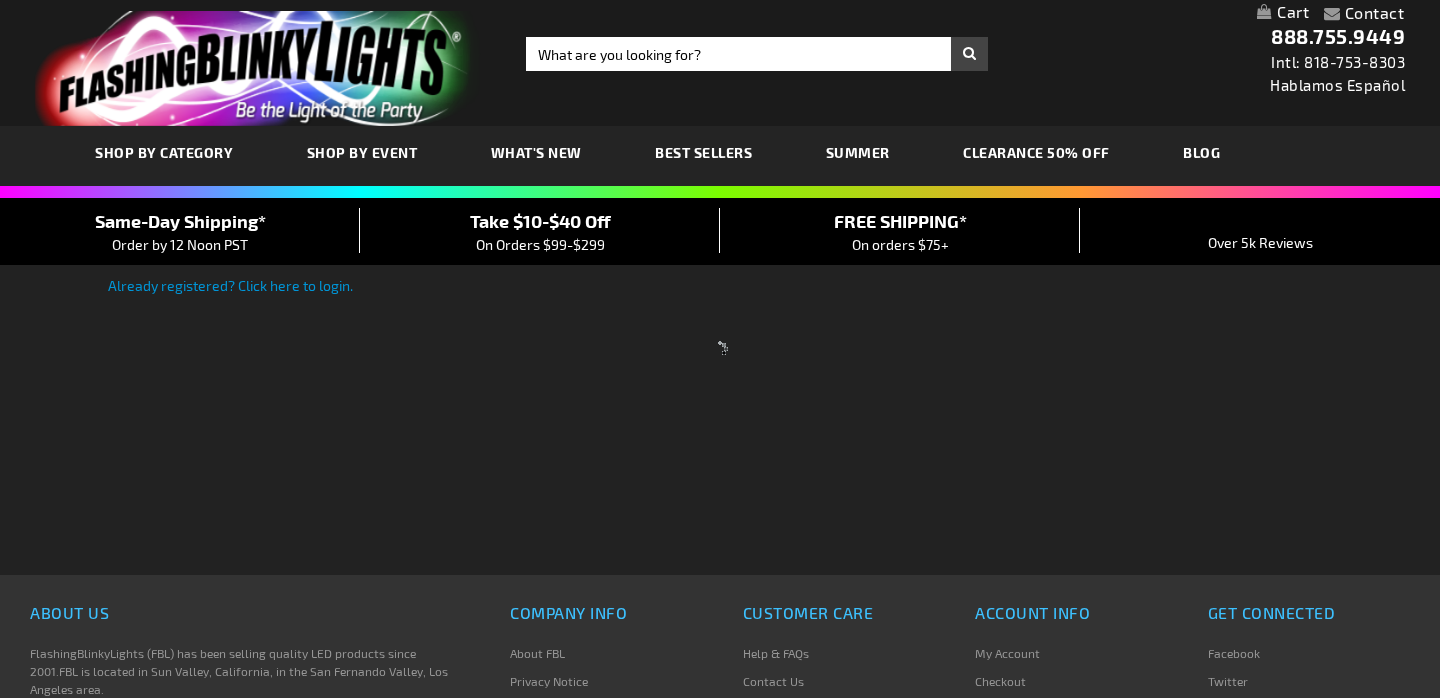 scroll, scrollTop: 0, scrollLeft: 0, axis: both 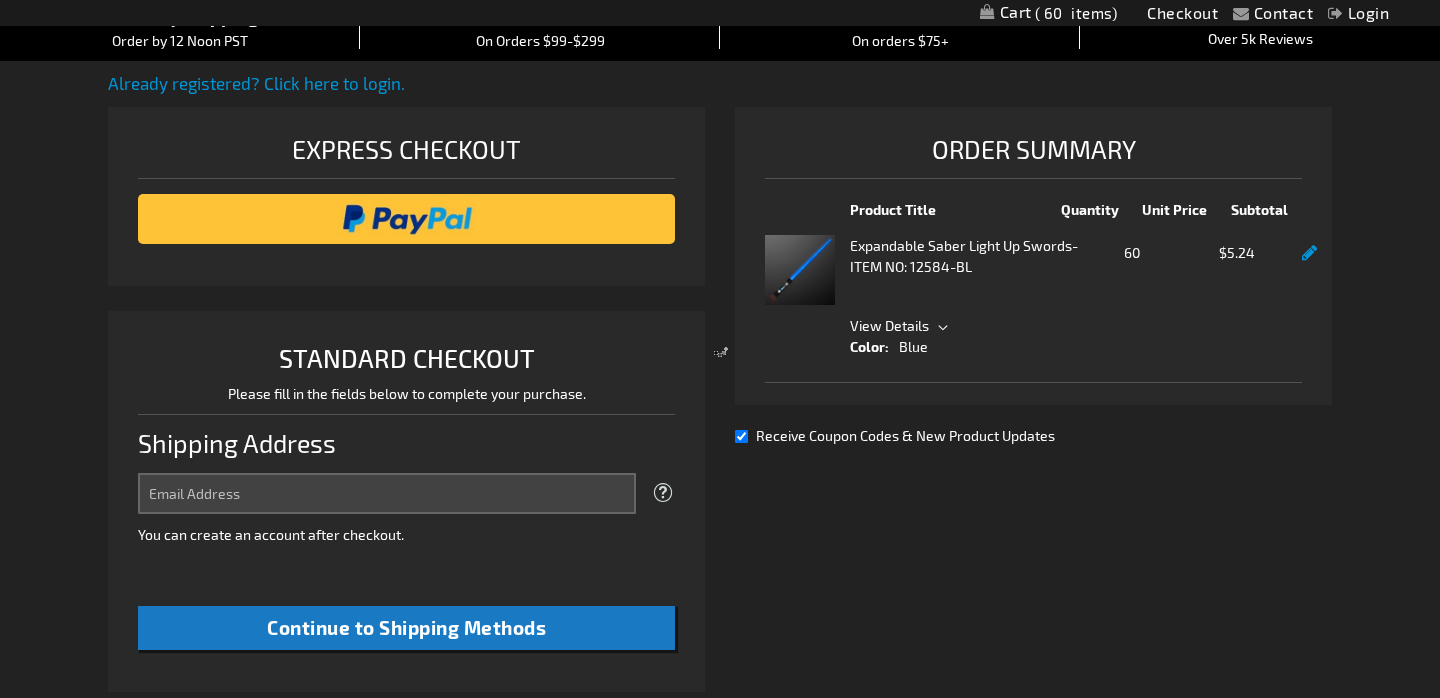 select on "US" 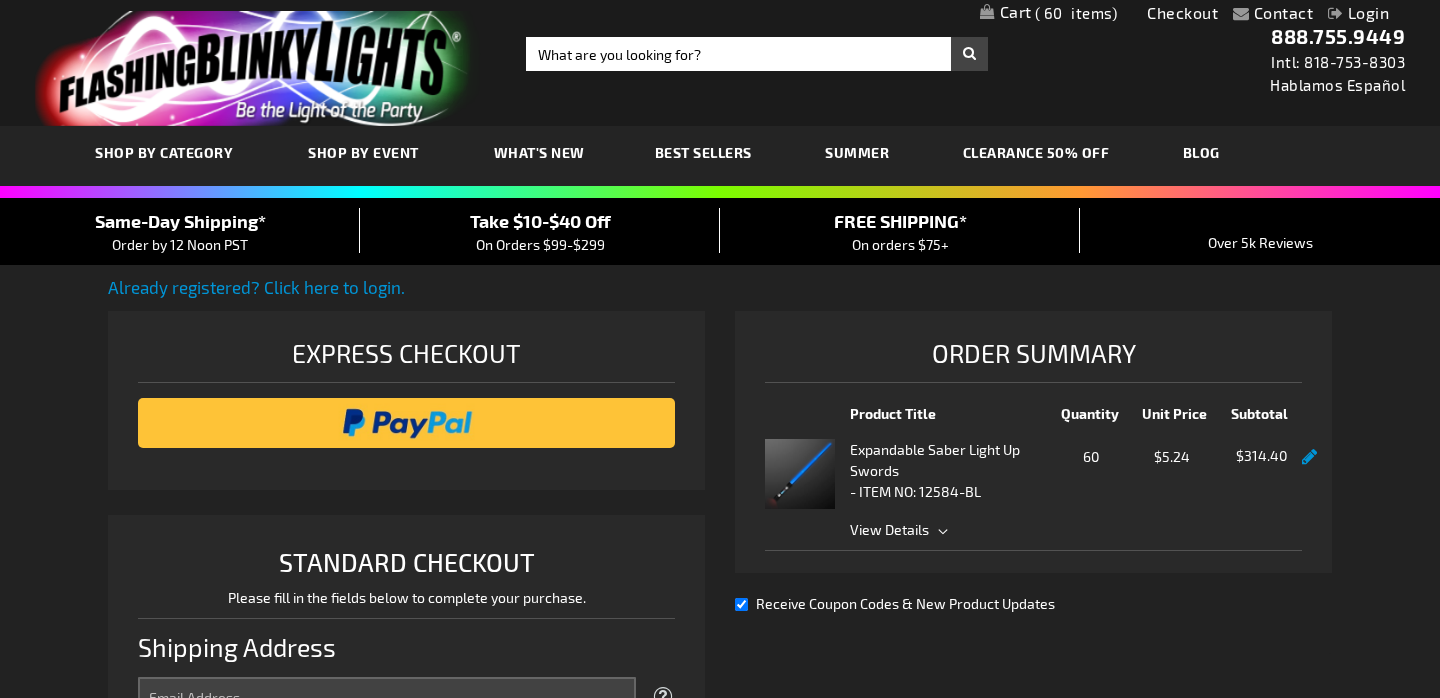 scroll, scrollTop: 0, scrollLeft: 0, axis: both 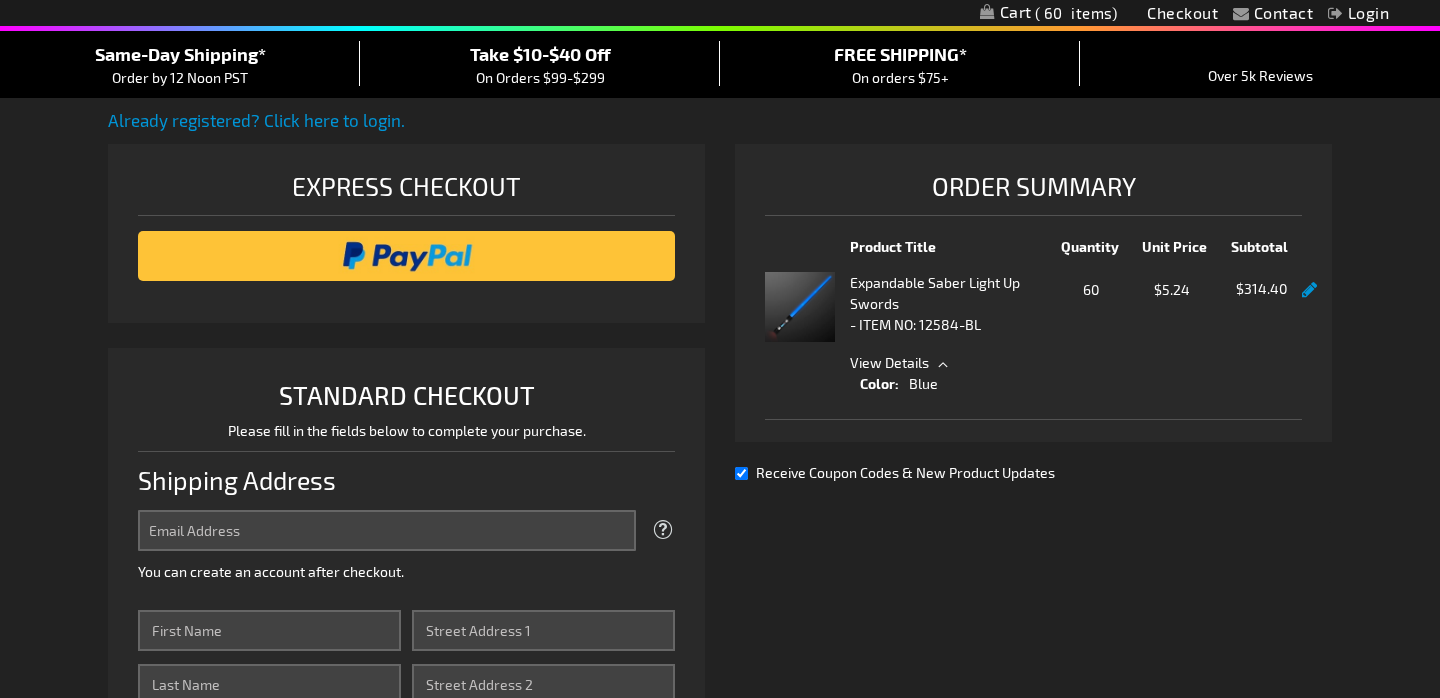 click on "Receive Coupon Codes & New Product Updates" at bounding box center [905, 472] 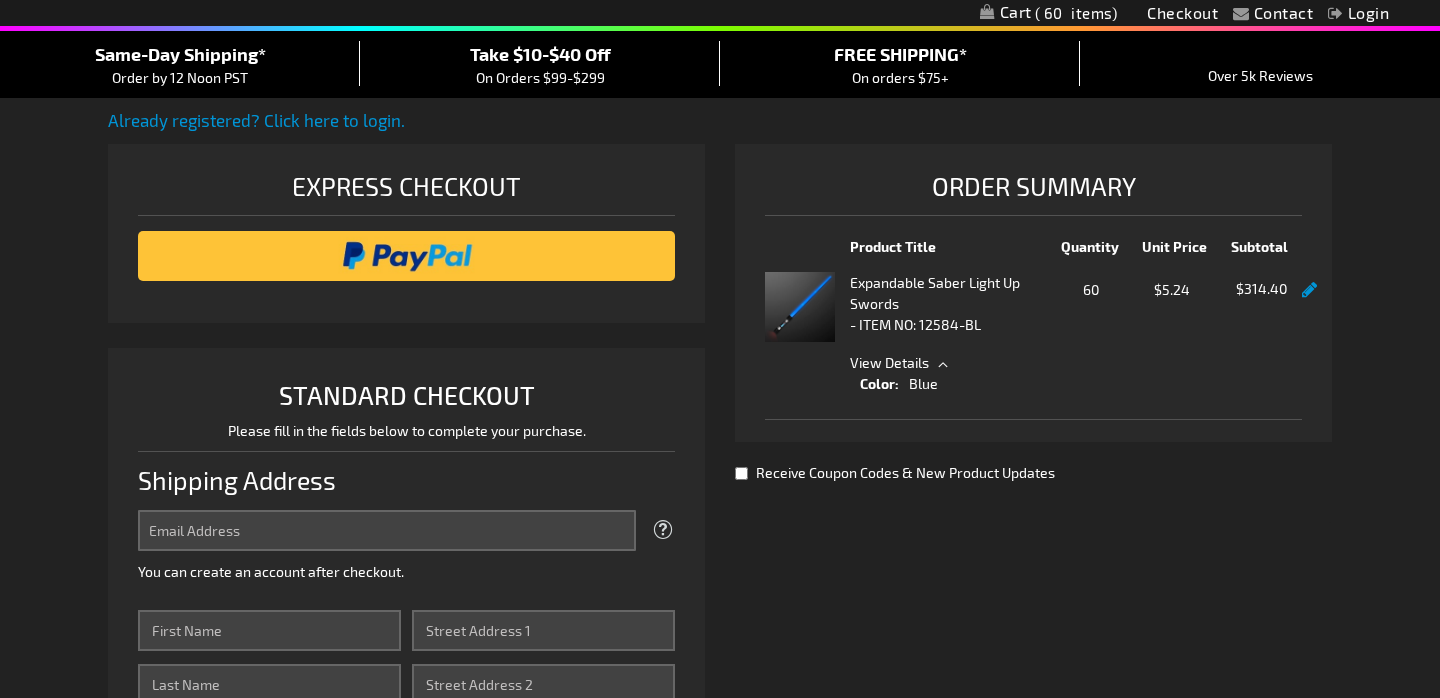 checkbox on "false" 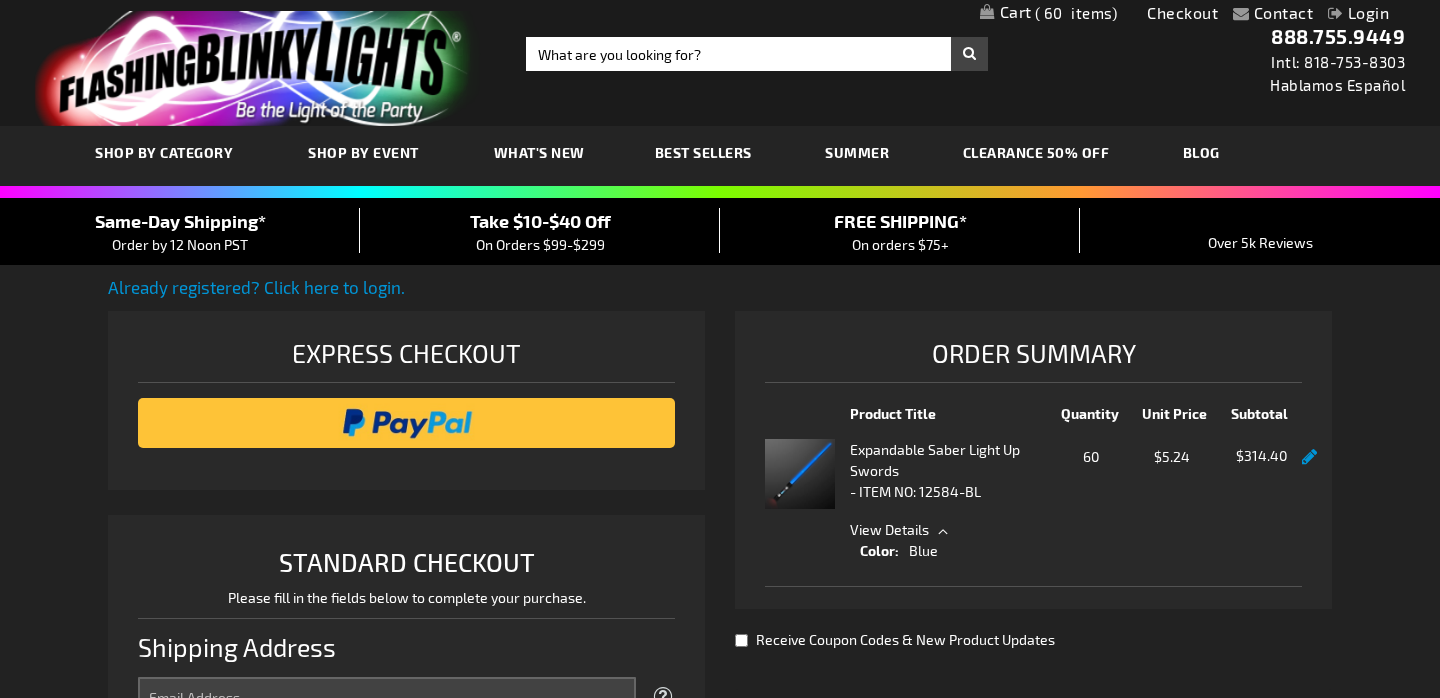 scroll, scrollTop: 0, scrollLeft: 0, axis: both 